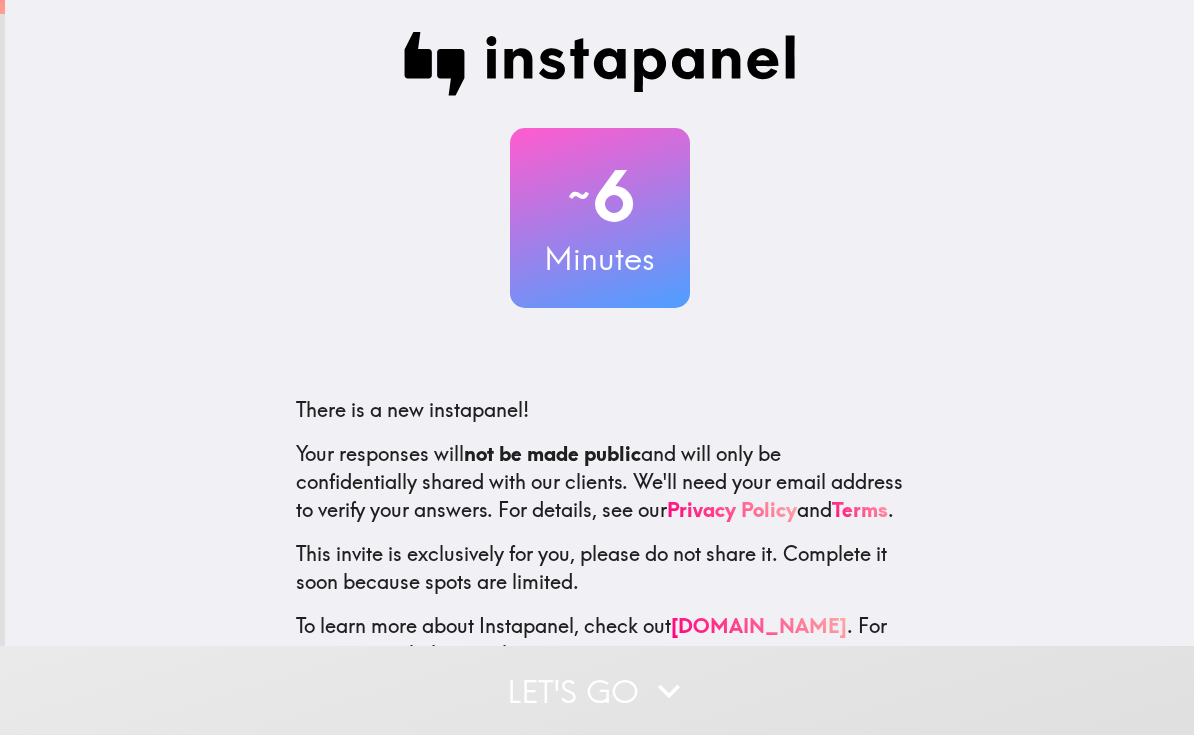 scroll, scrollTop: 0, scrollLeft: 0, axis: both 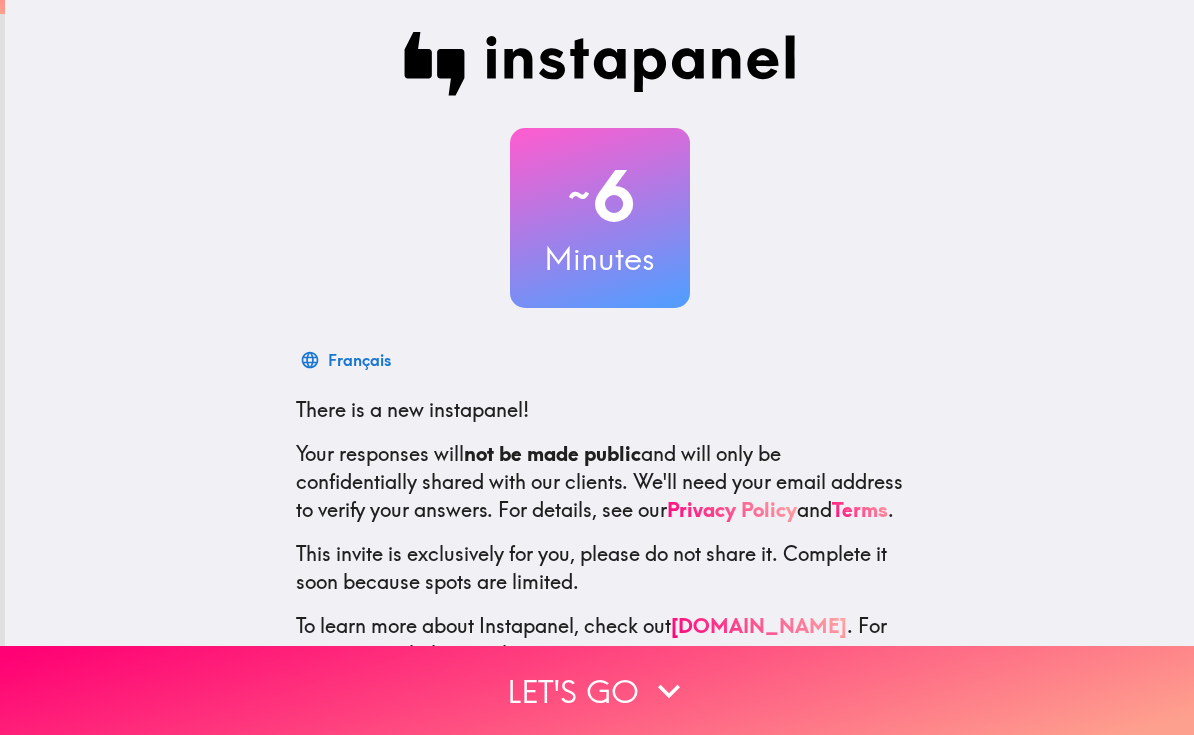 click on "Let's go" at bounding box center (597, 690) 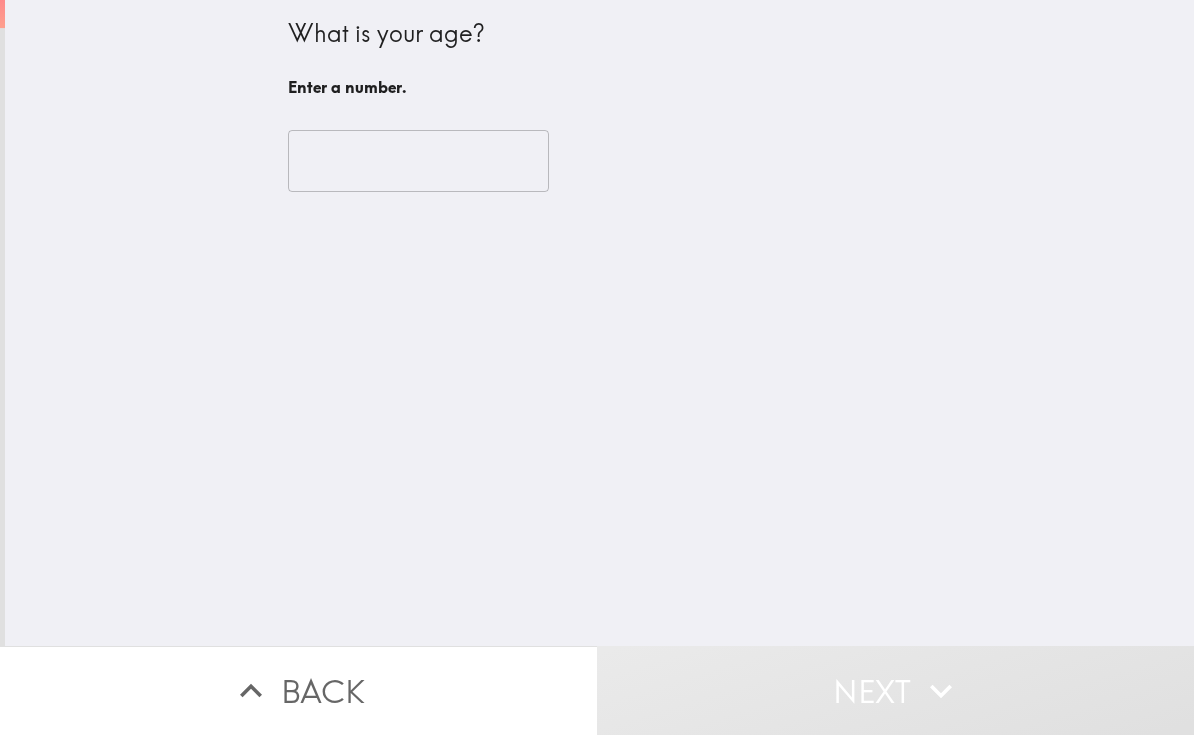 click at bounding box center (418, 161) 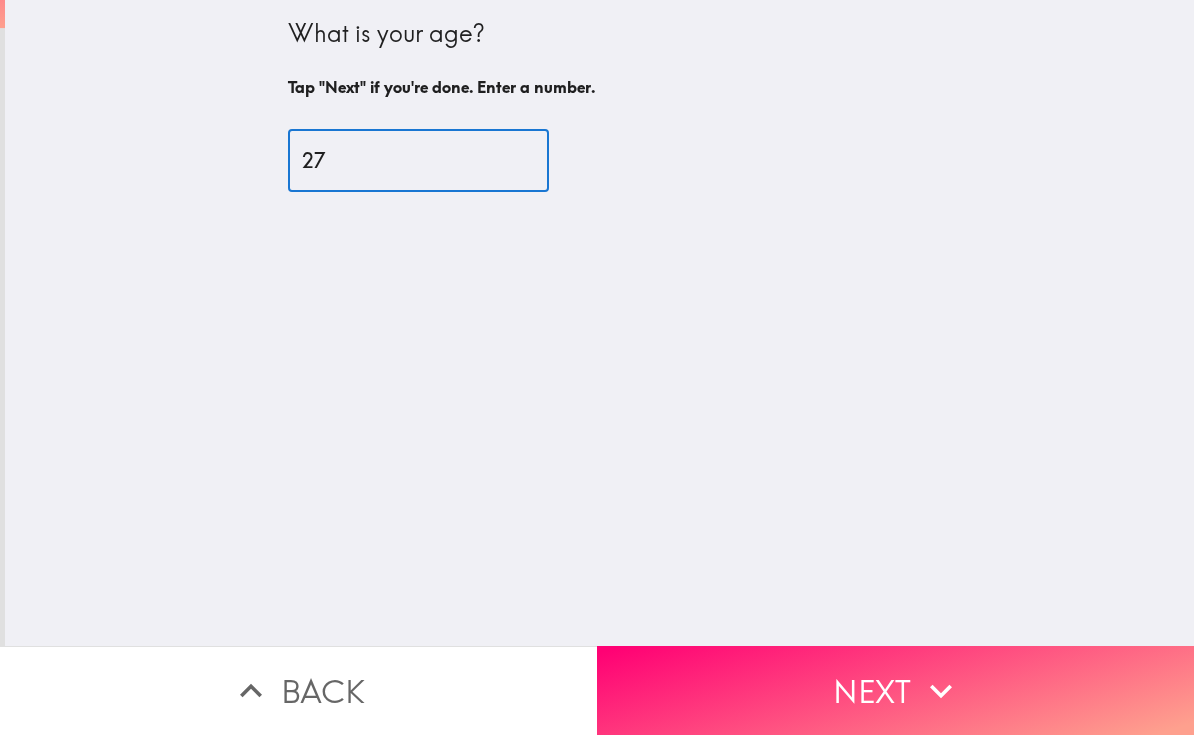 type on "27" 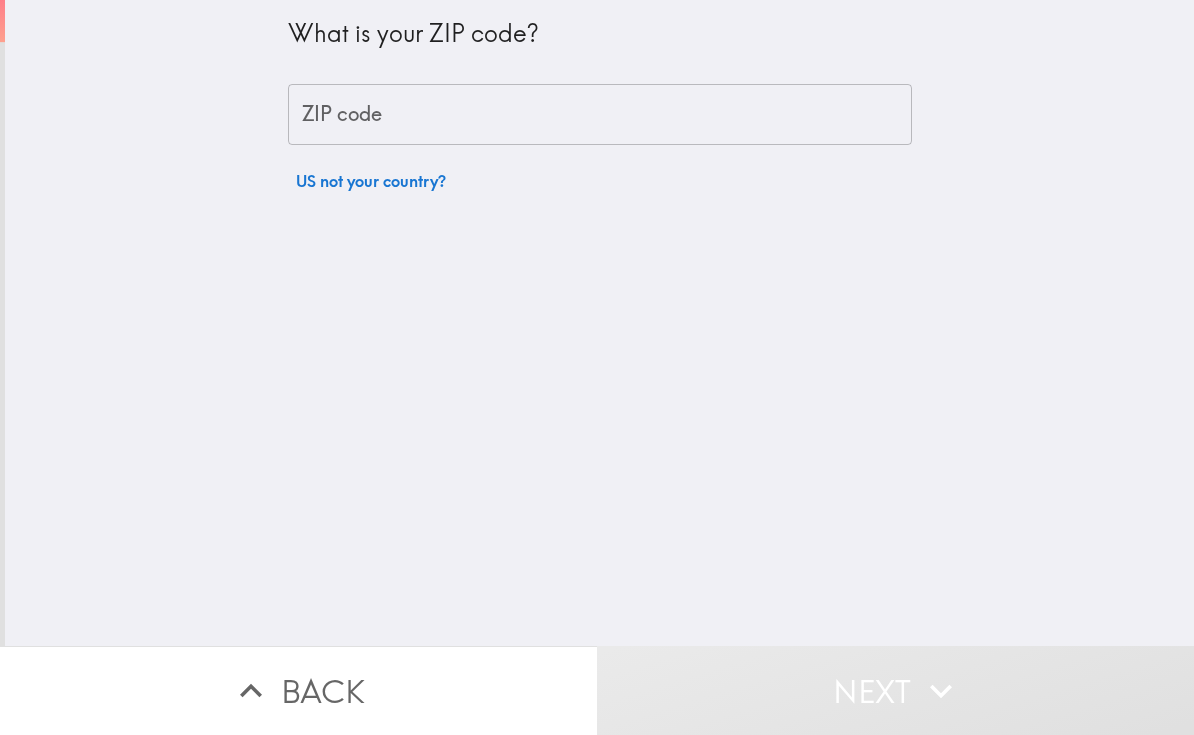 click on "ZIP code ZIP code" at bounding box center [600, 115] 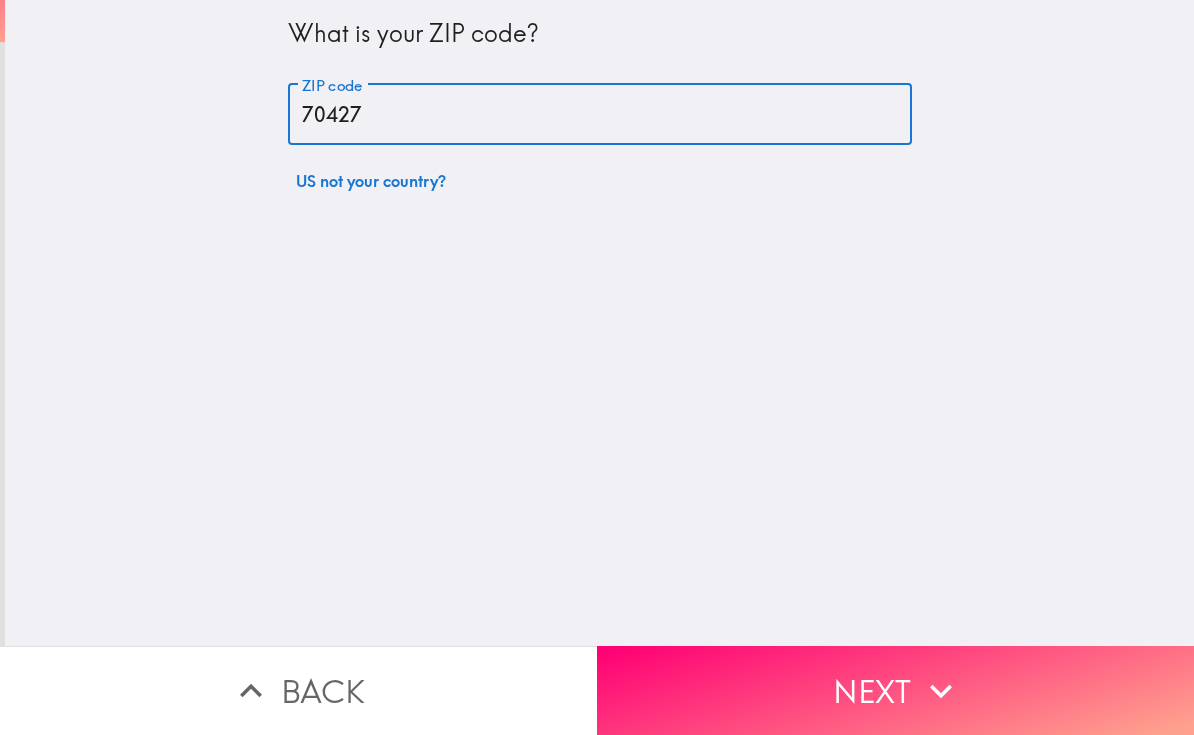 type on "70427" 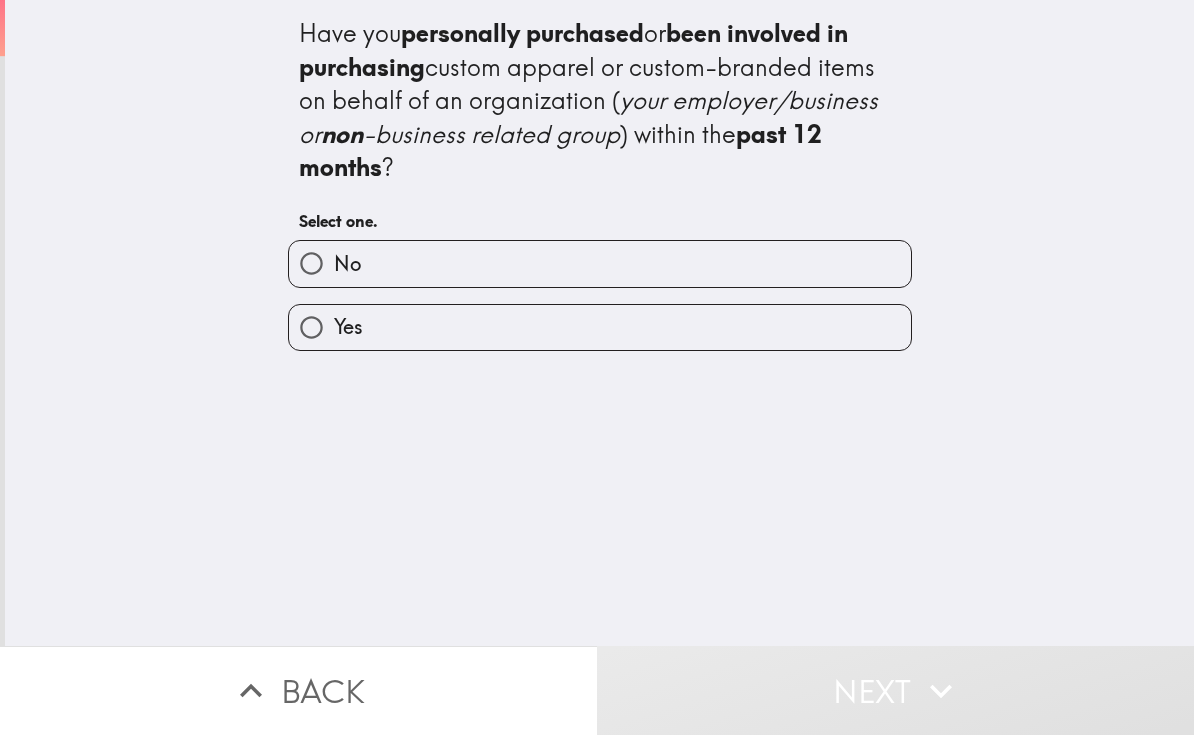 click on "No" at bounding box center [311, 263] 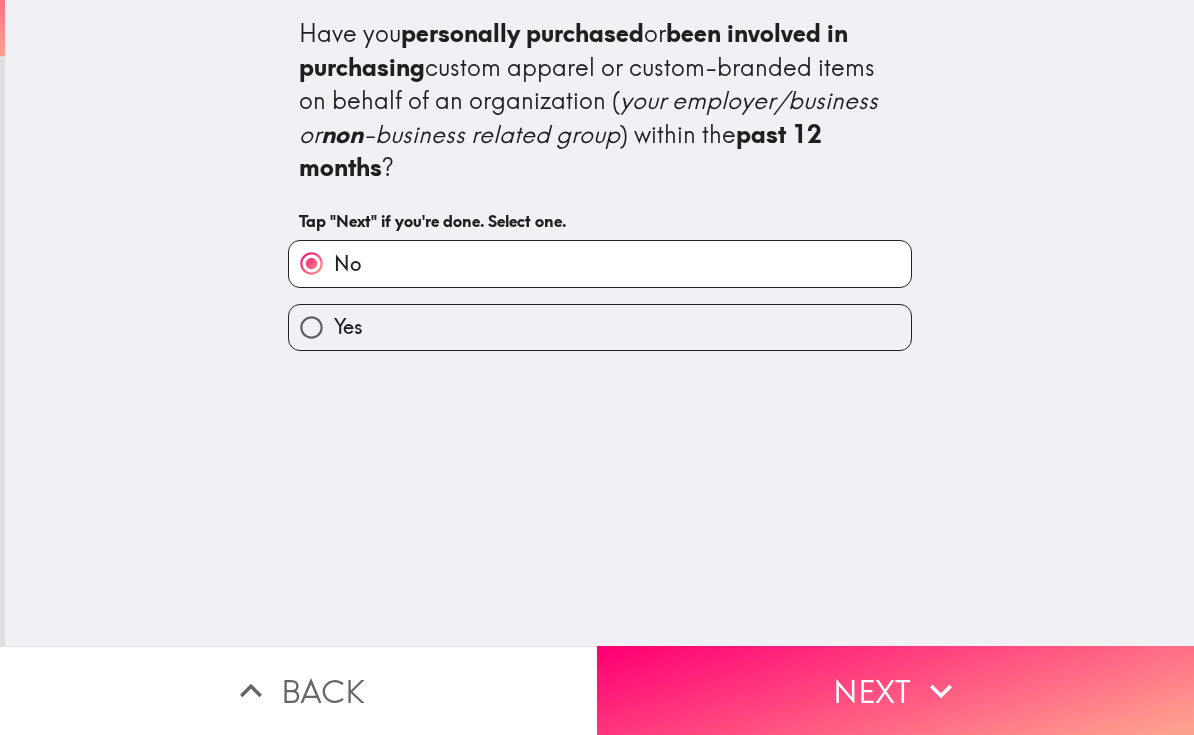 click on "Yes" at bounding box center [311, 327] 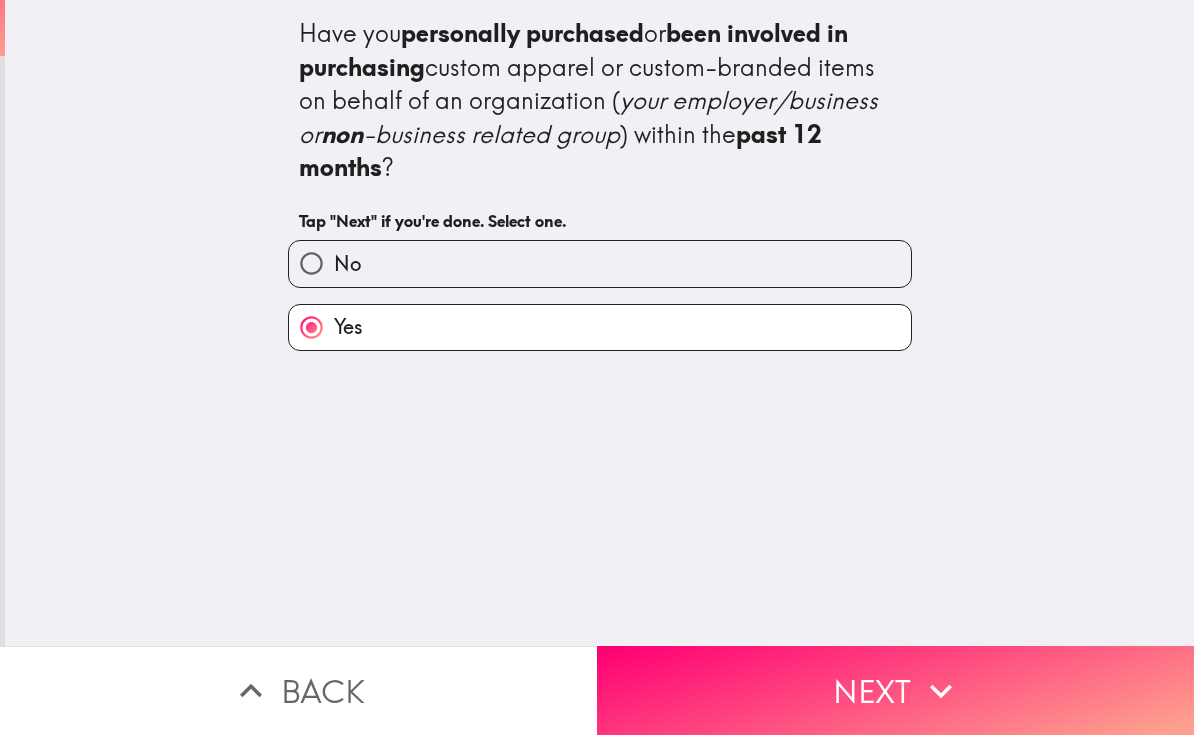 click on "Next" at bounding box center [895, 690] 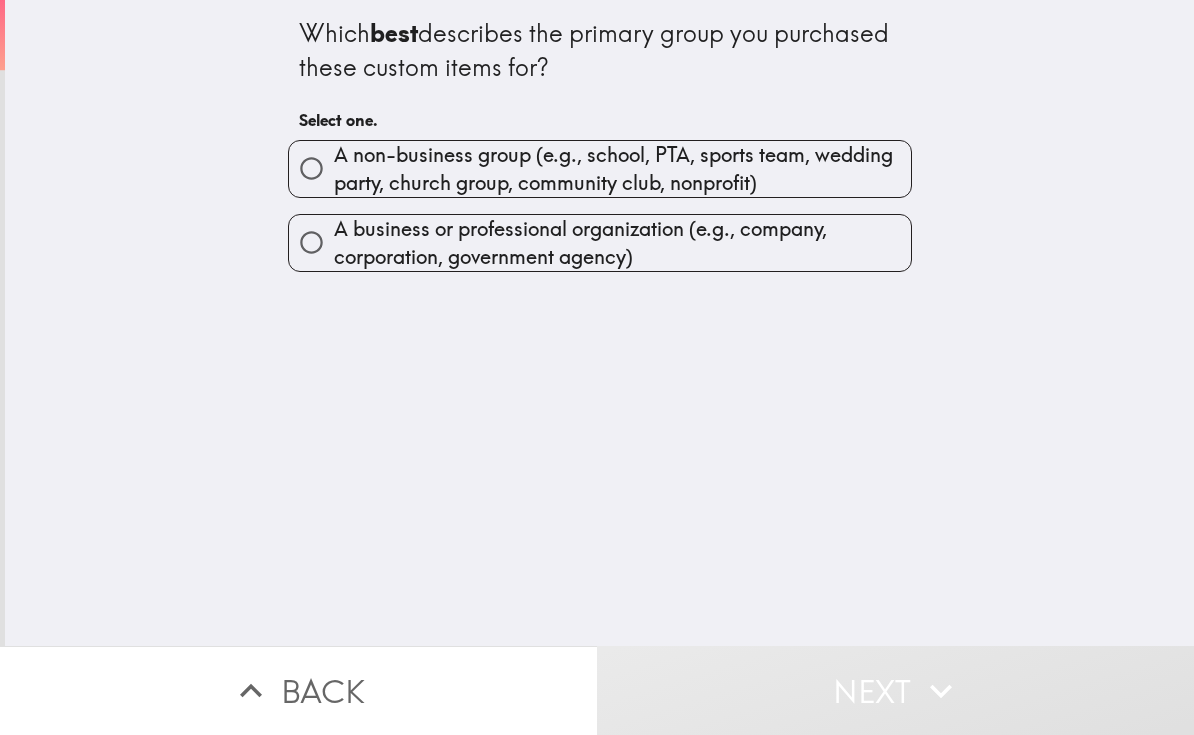 click on "A business or professional organization (e.g., company, corporation, government agency)" at bounding box center [311, 242] 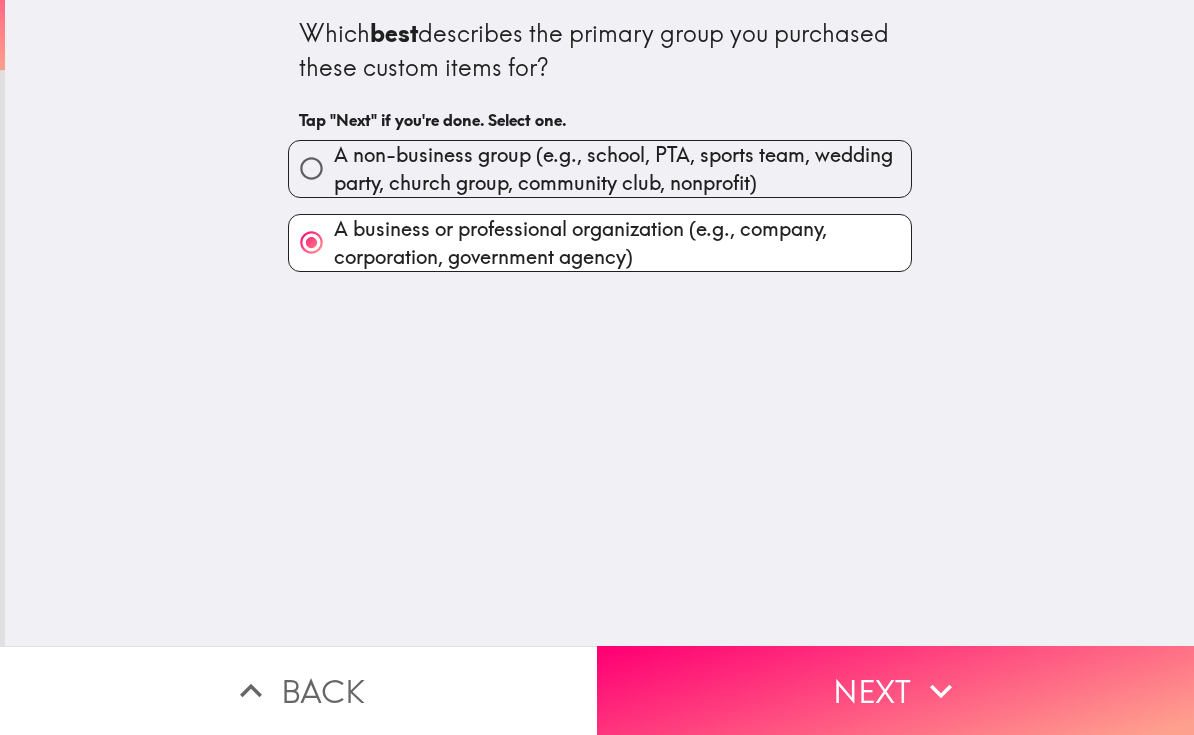 click on "Next" at bounding box center [895, 690] 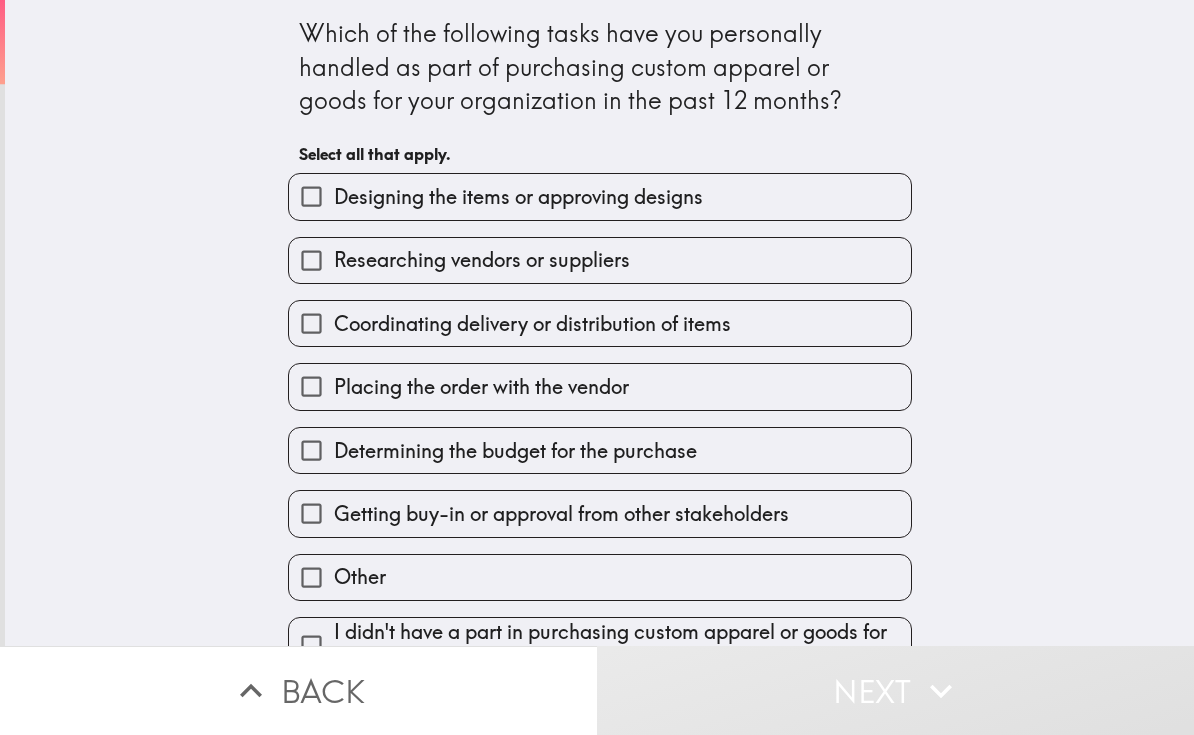 click on "Designing the items or approving designs" at bounding box center [518, 197] 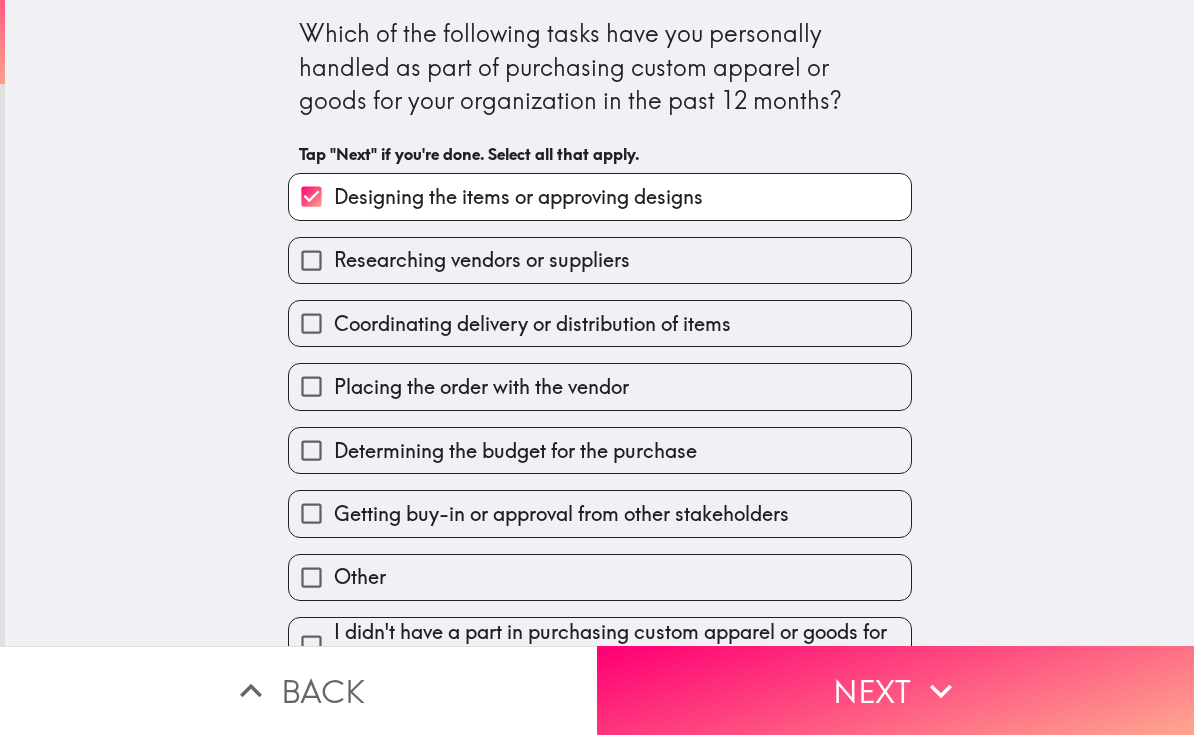 click on "Researching vendors or suppliers" at bounding box center (311, 260) 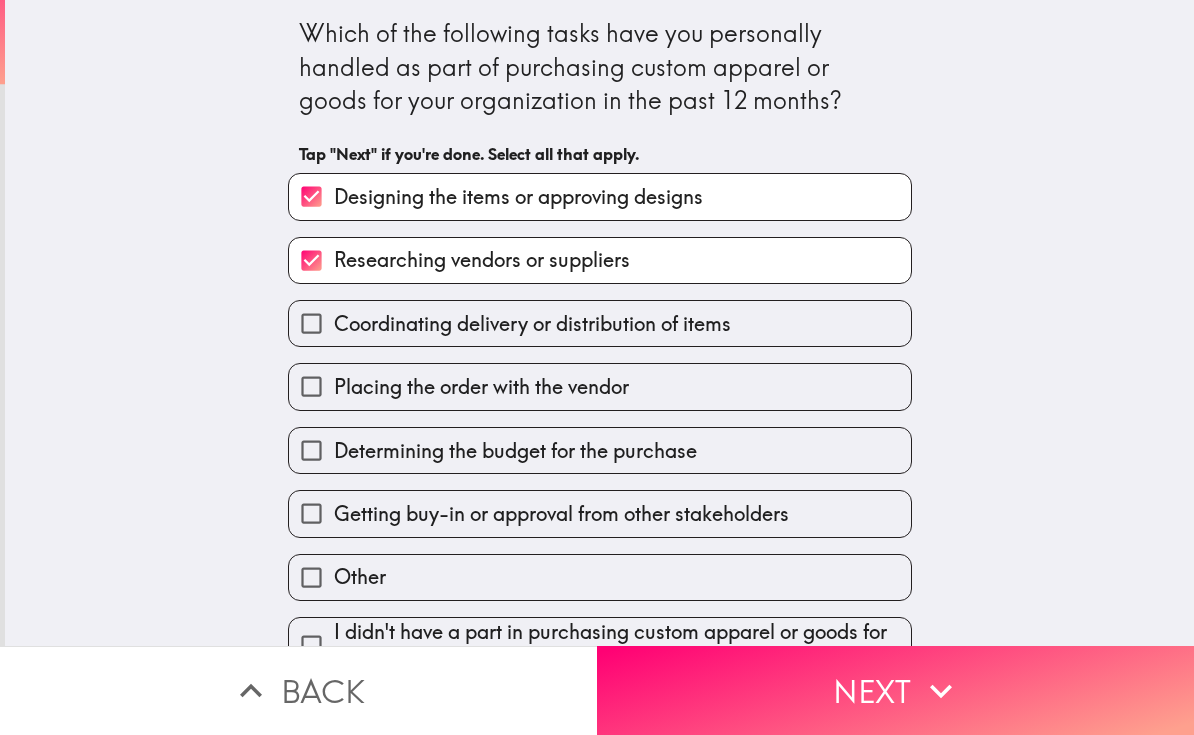 scroll, scrollTop: 0, scrollLeft: 0, axis: both 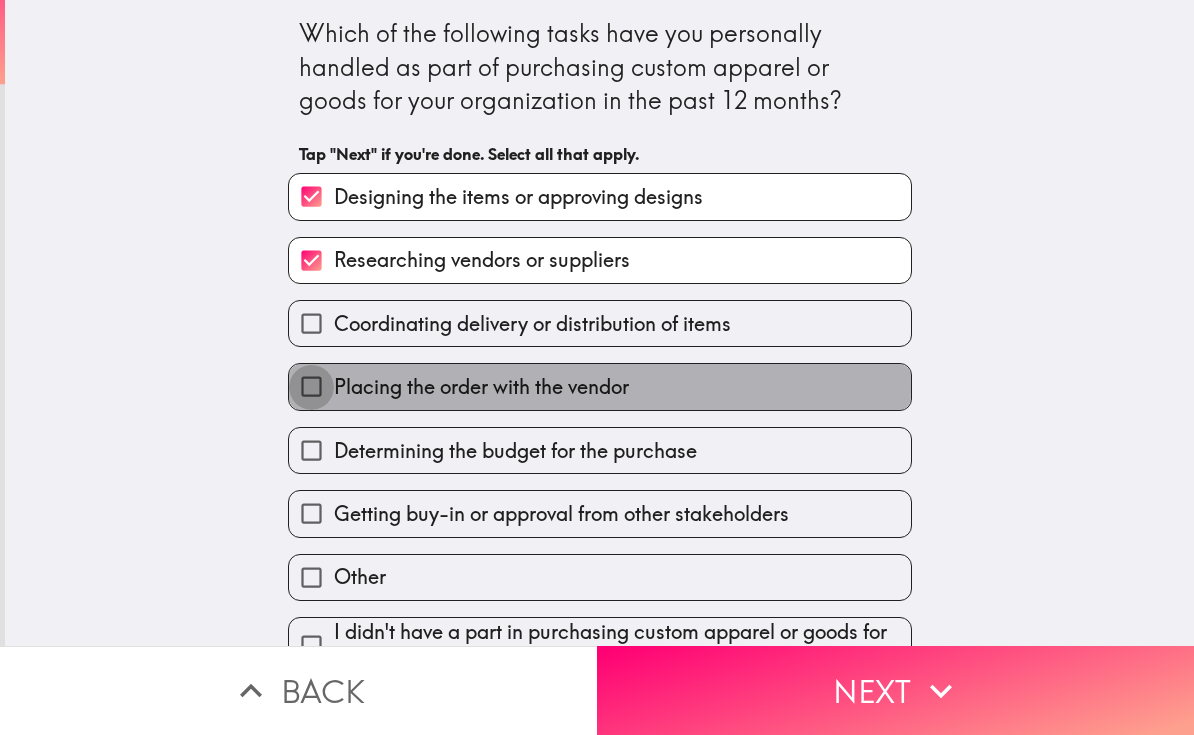 click on "Placing the order with the vendor" at bounding box center (311, 386) 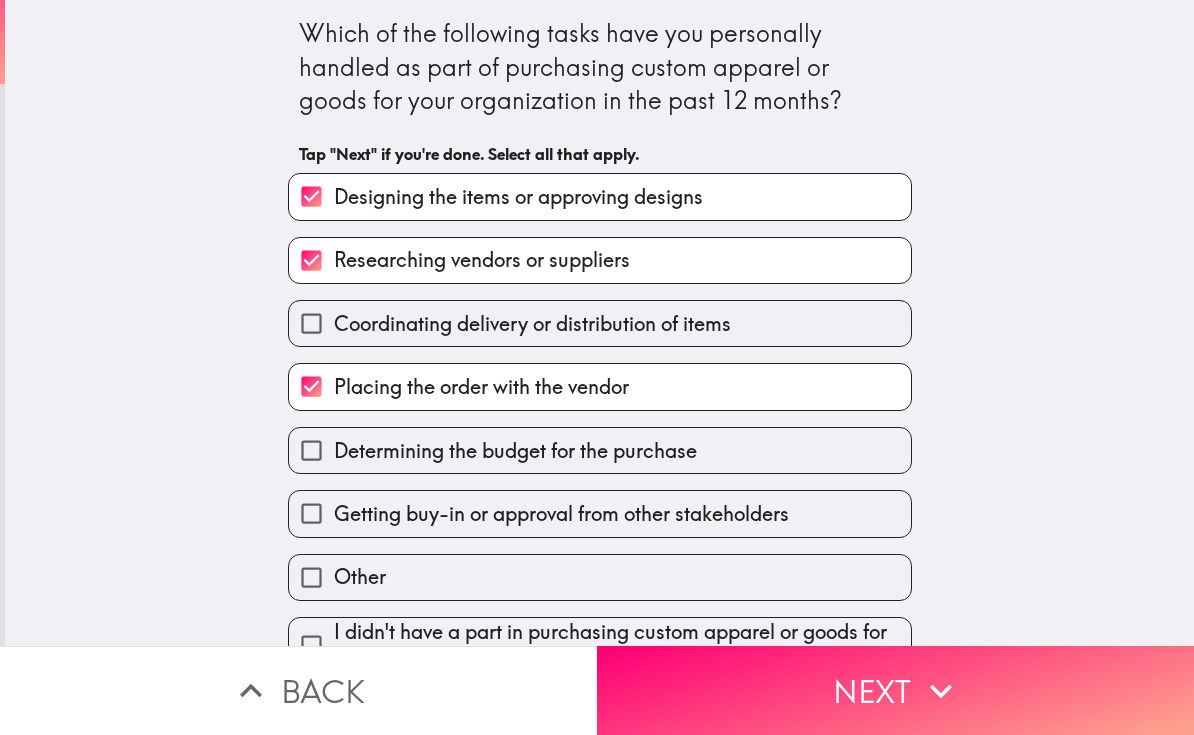 click on "Determining the budget for the purchase" at bounding box center (311, 450) 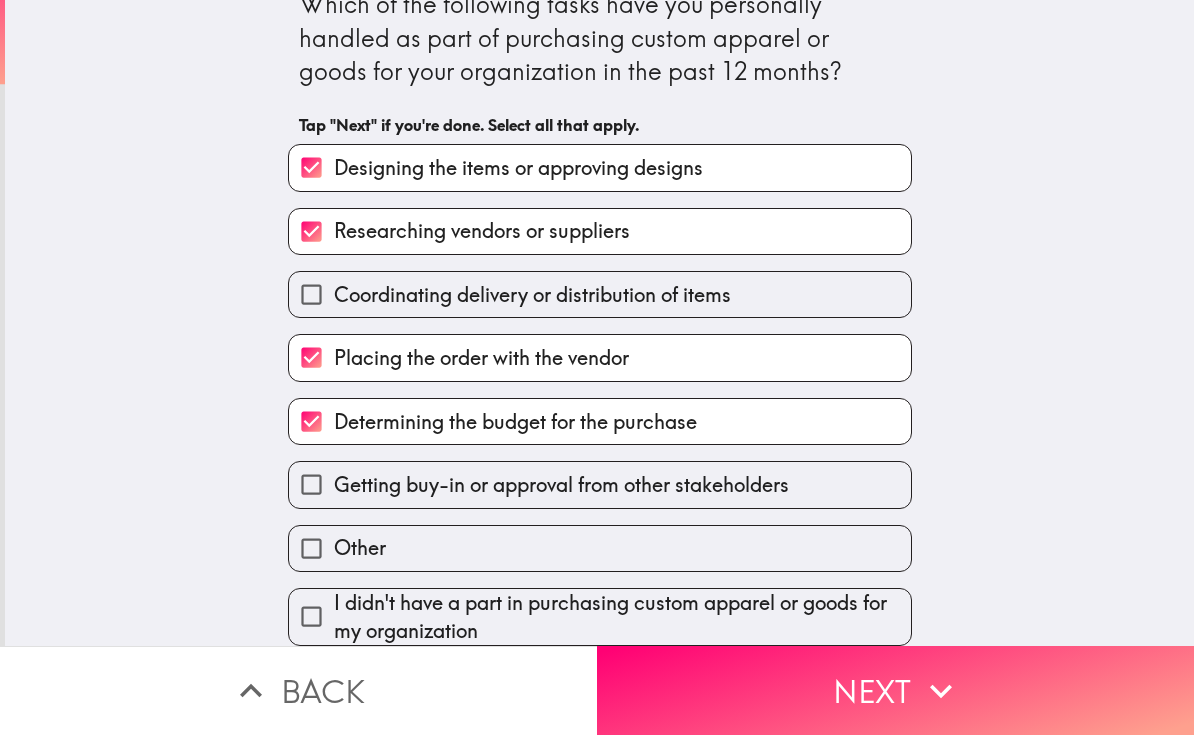 scroll, scrollTop: 35, scrollLeft: 0, axis: vertical 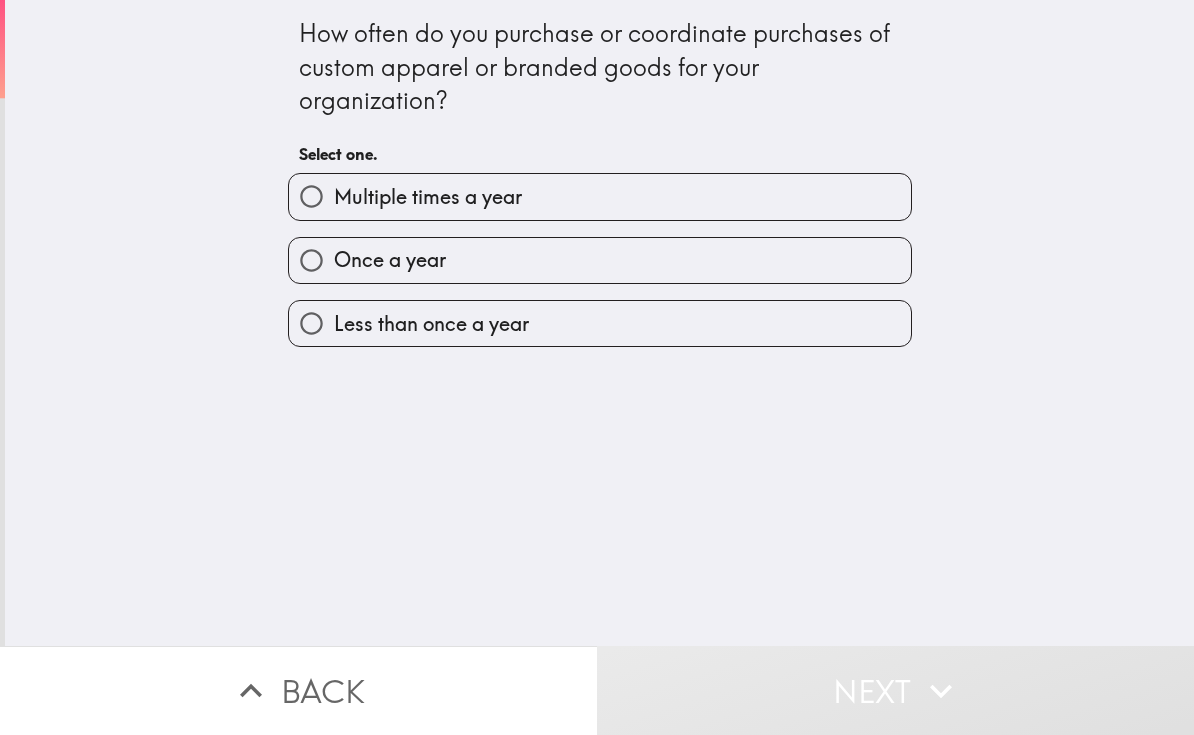 click on "Multiple times a year" at bounding box center (311, 196) 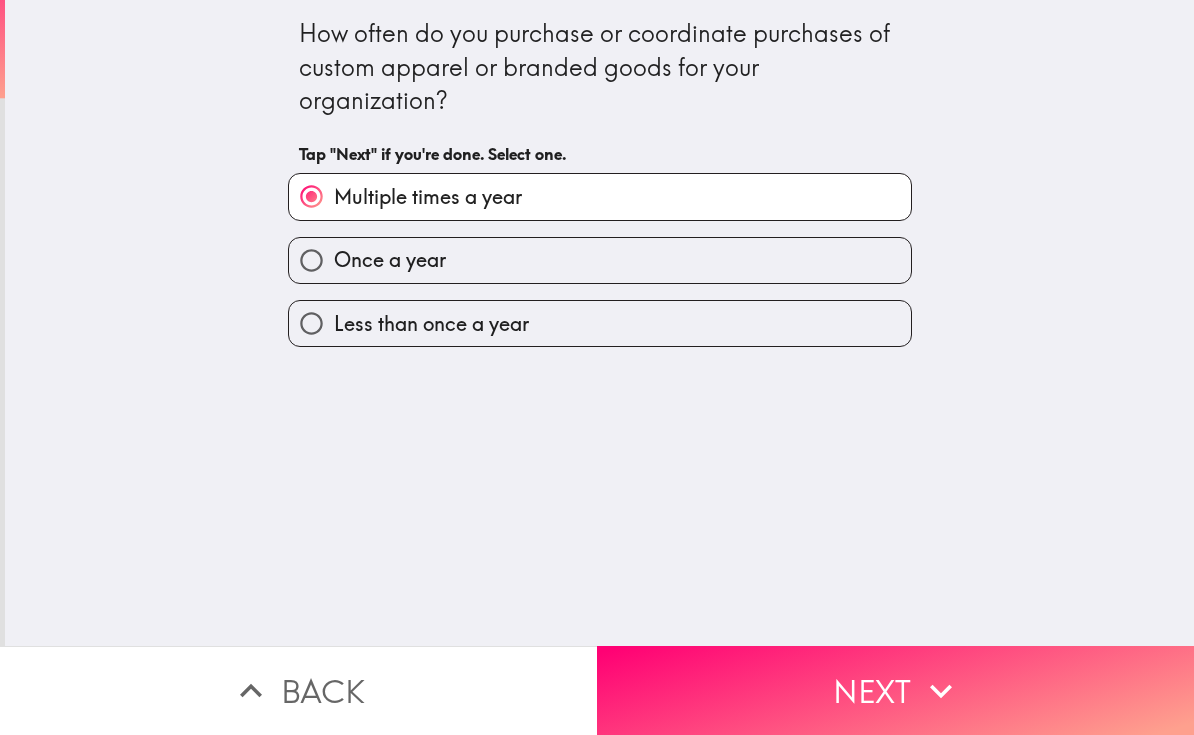 click on "Next" at bounding box center (895, 690) 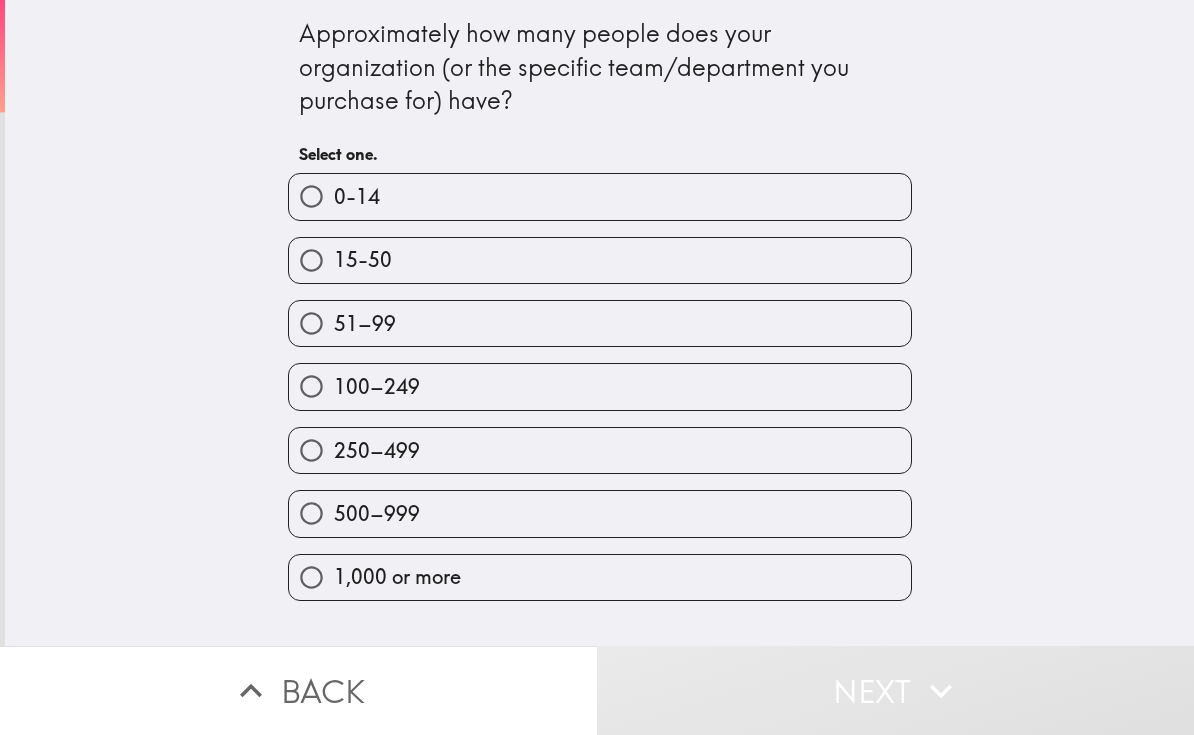 click on "51–99" at bounding box center (311, 323) 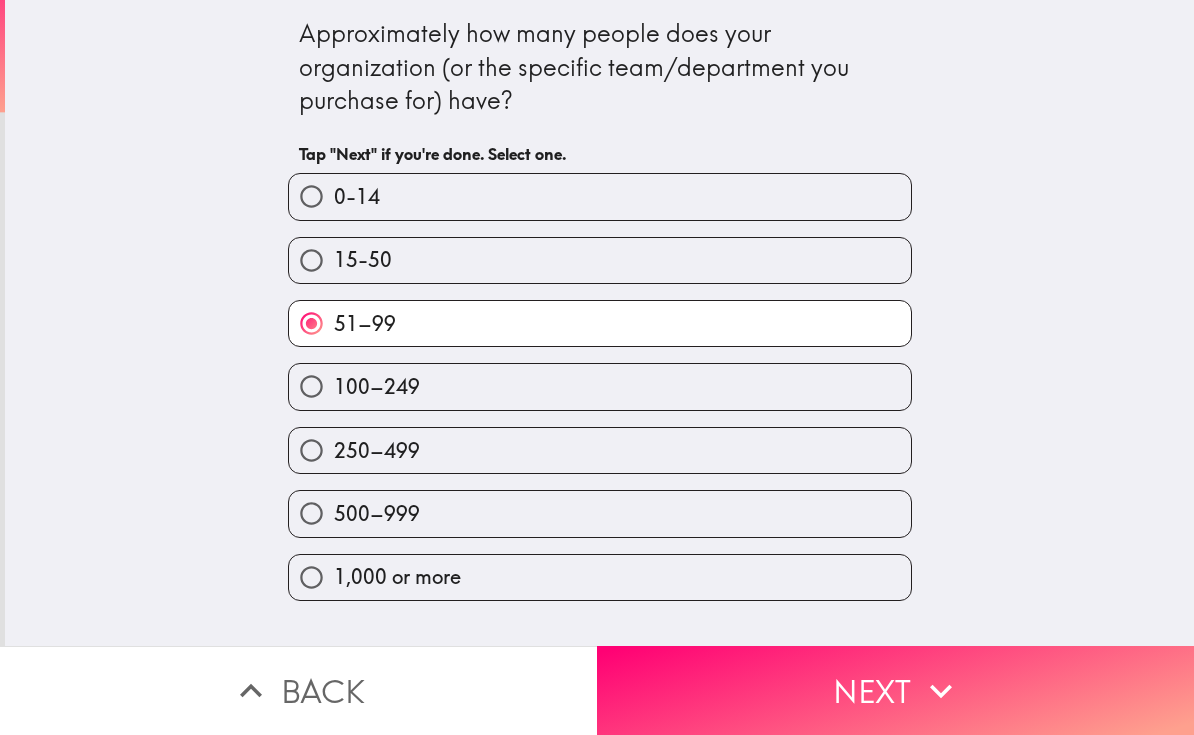 click on "15-50" at bounding box center (311, 260) 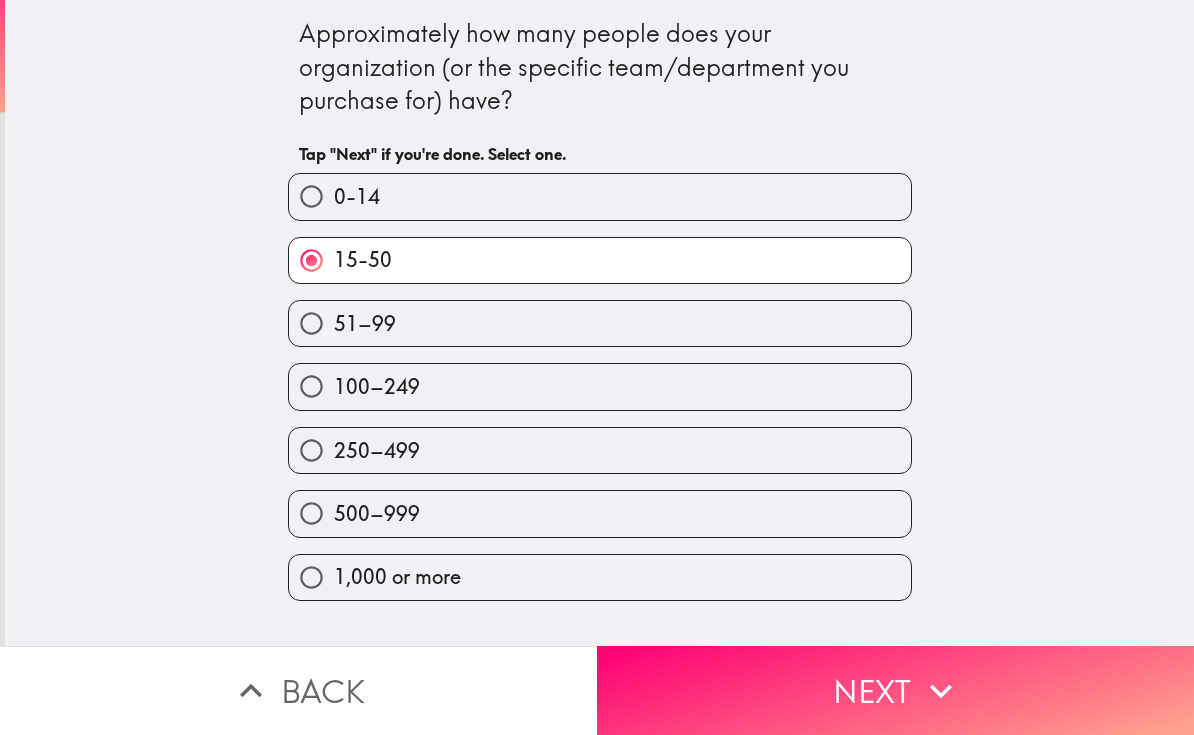 click on "Next" at bounding box center [895, 690] 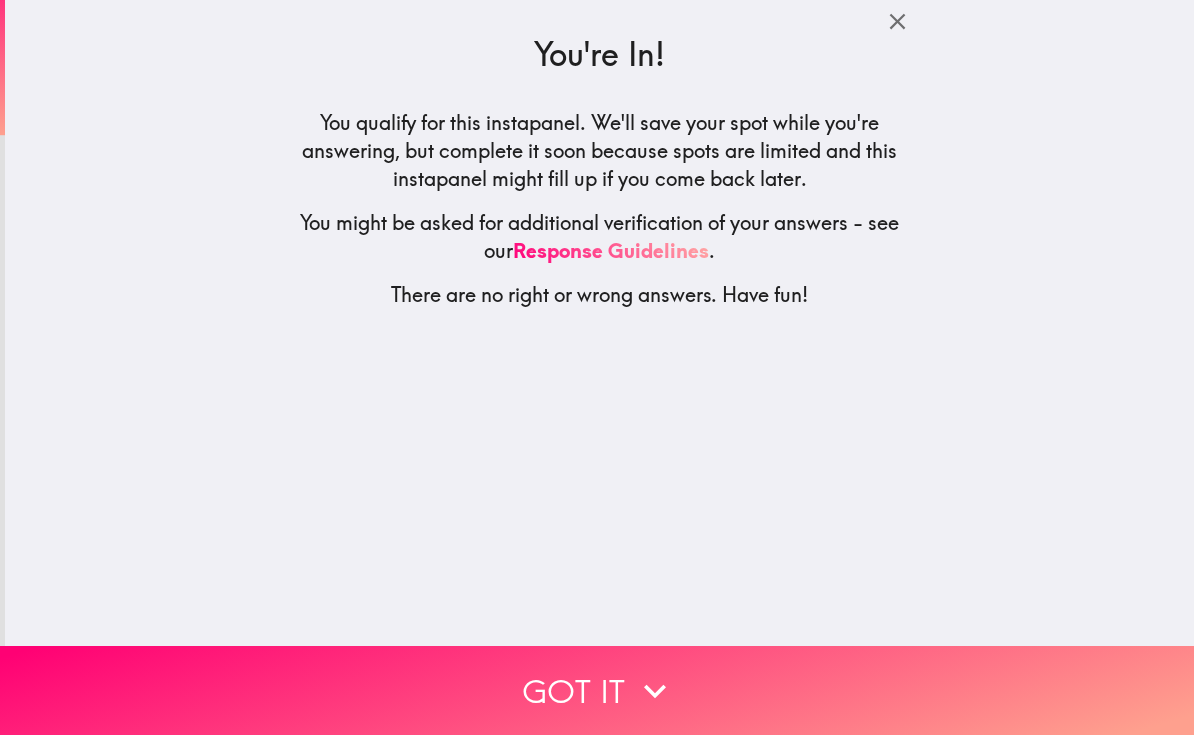 click on "Got it" at bounding box center (597, 690) 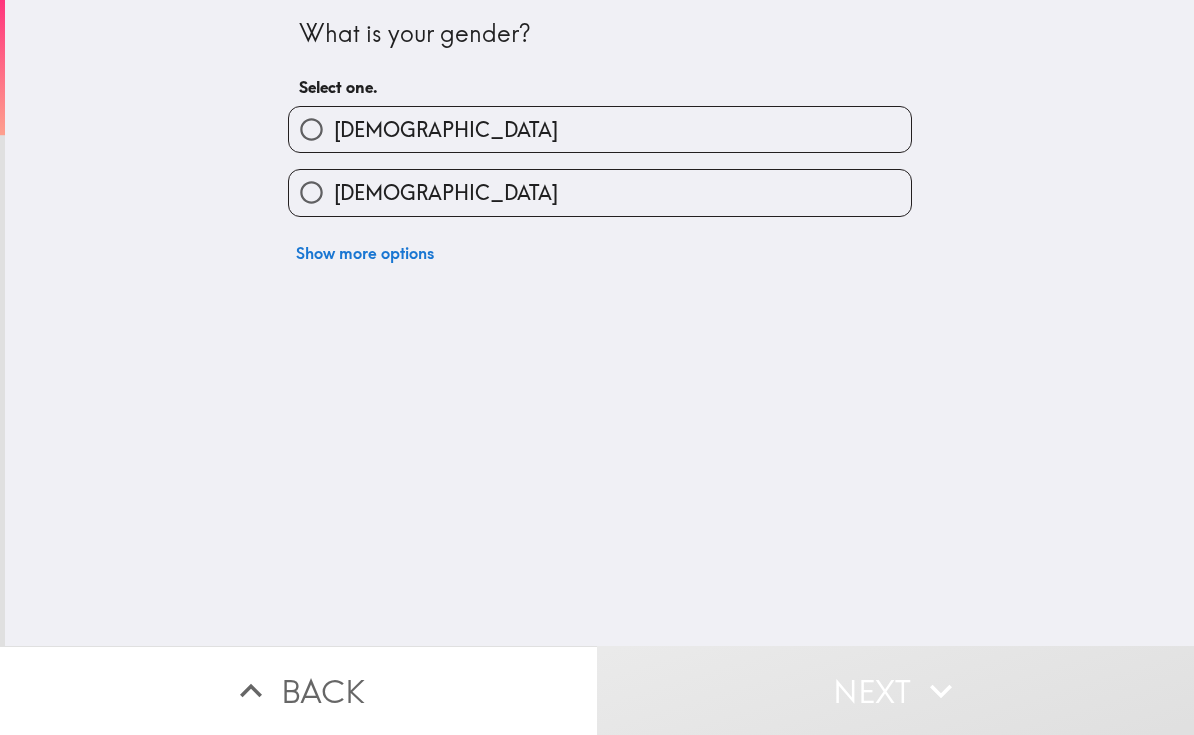 click on "[DEMOGRAPHIC_DATA]" at bounding box center [446, 193] 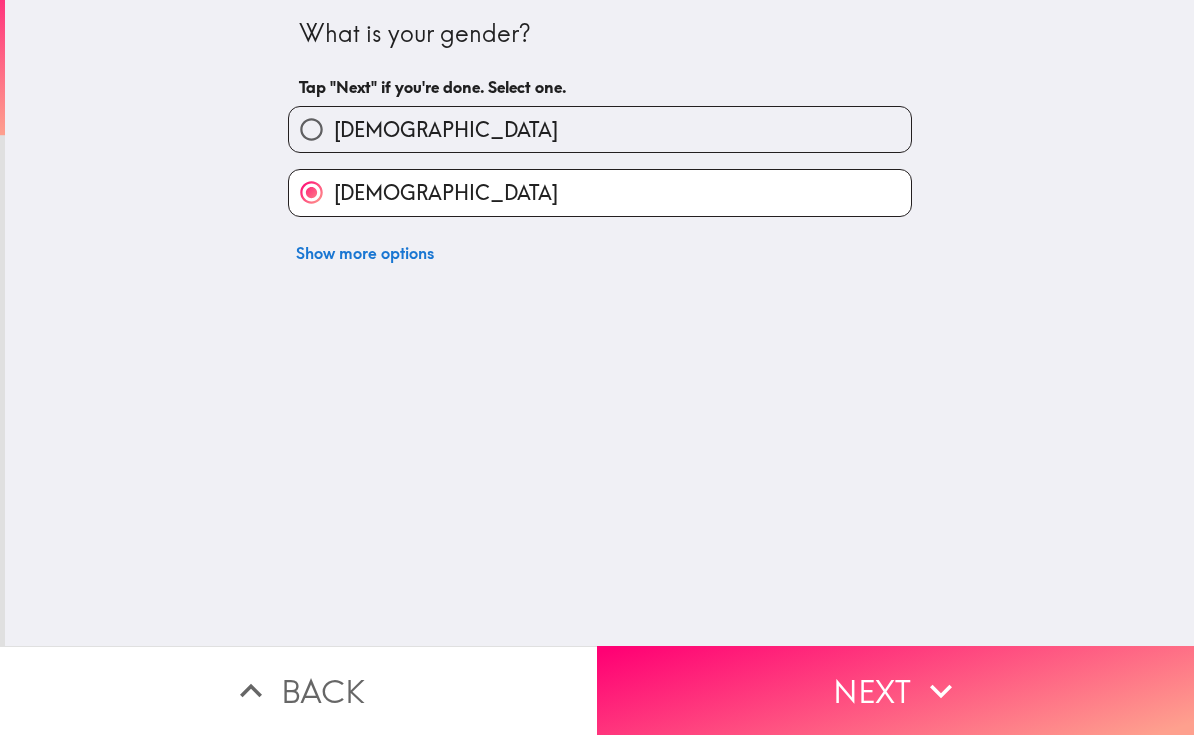 click on "Next" at bounding box center (895, 690) 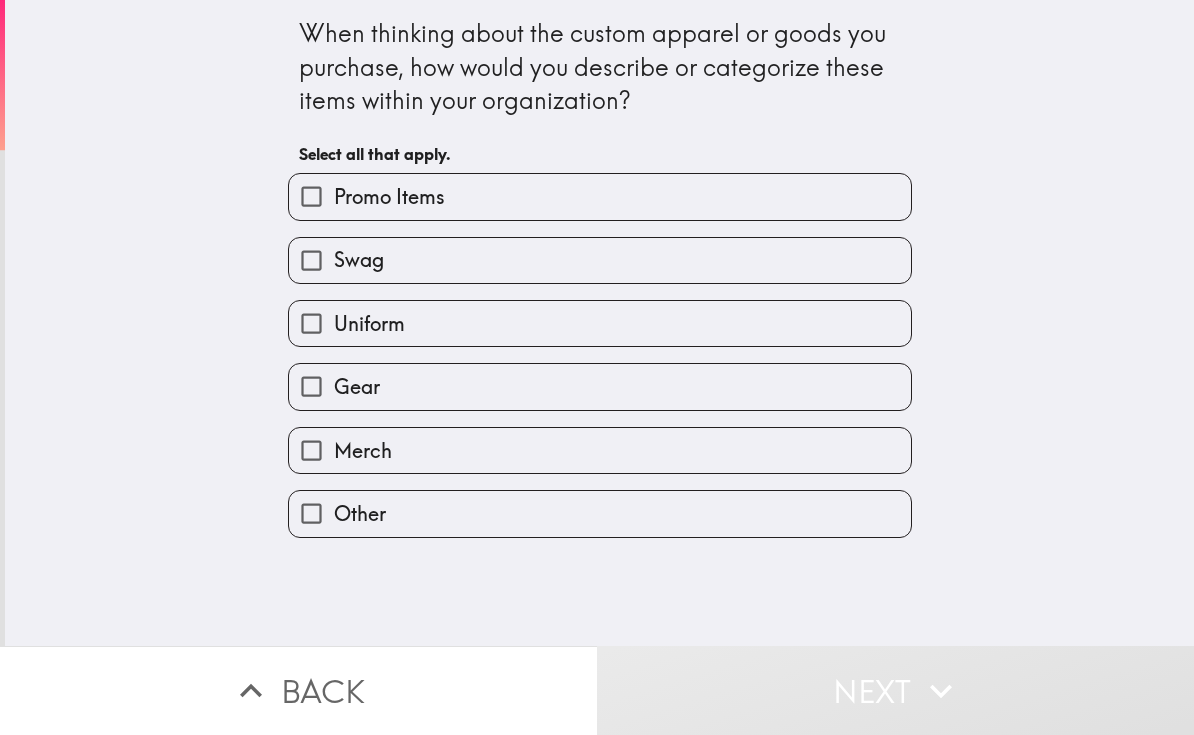 click on "Uniform" at bounding box center [311, 323] 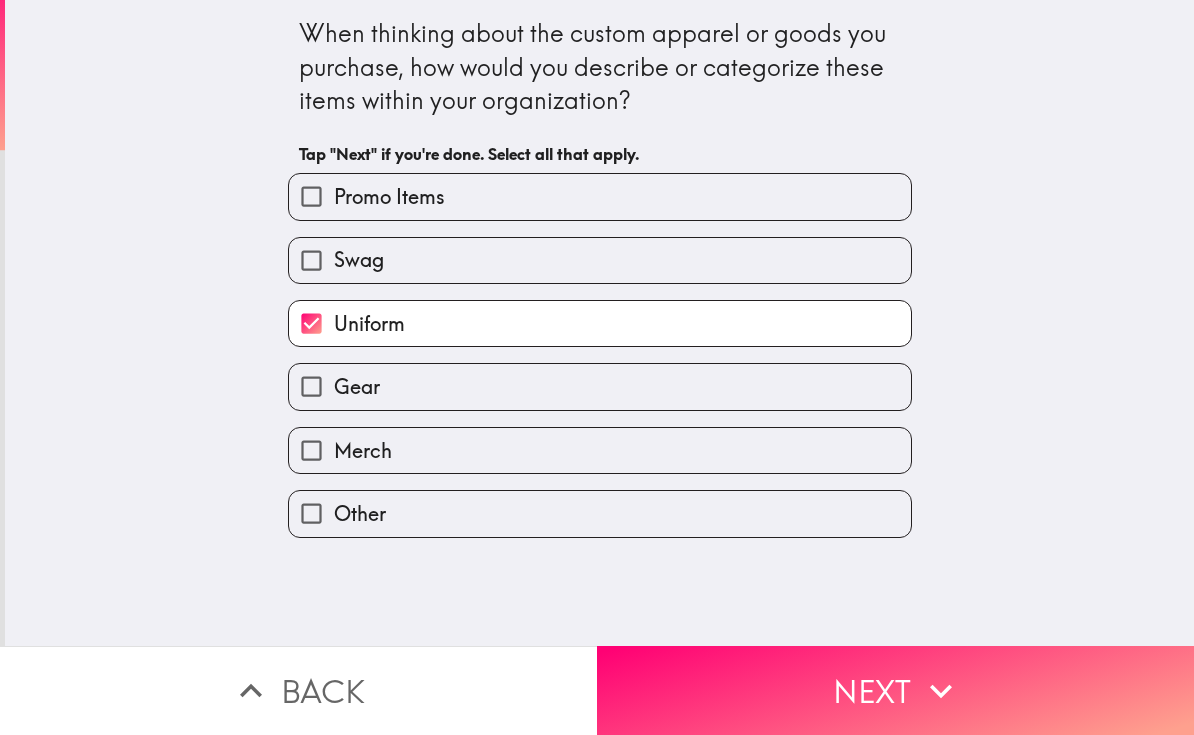 click on "Gear" at bounding box center (311, 386) 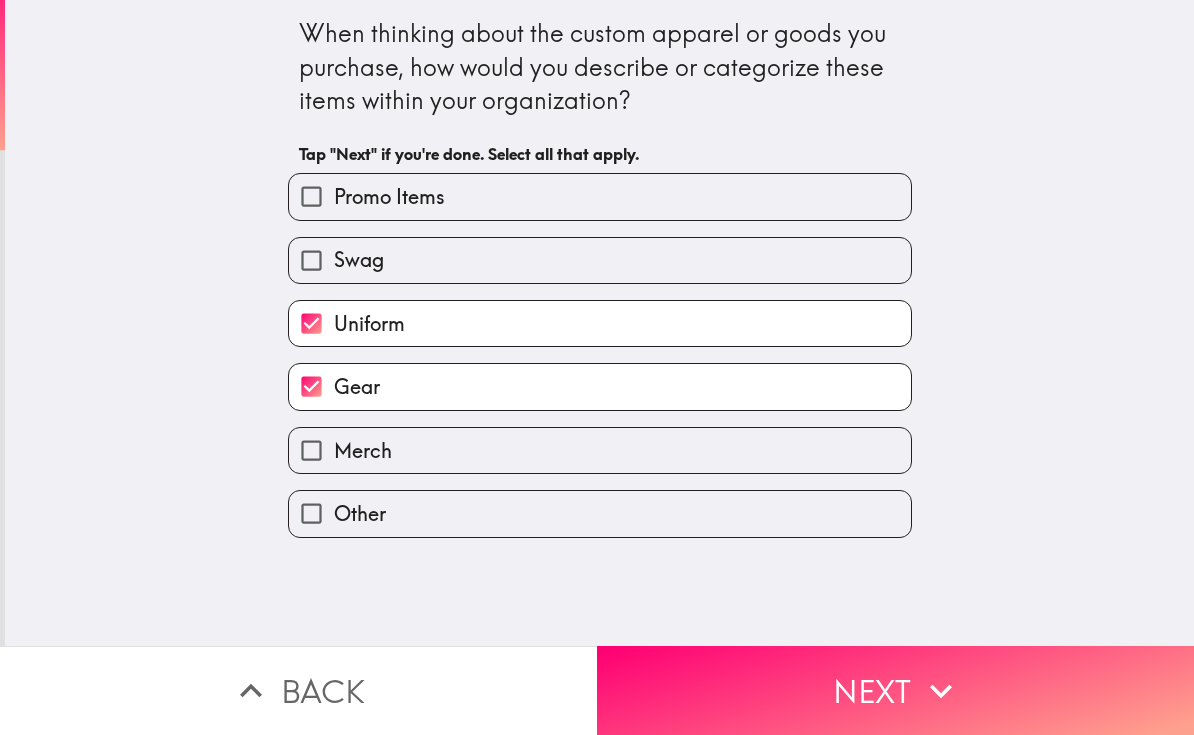 click on "Gear" at bounding box center (311, 386) 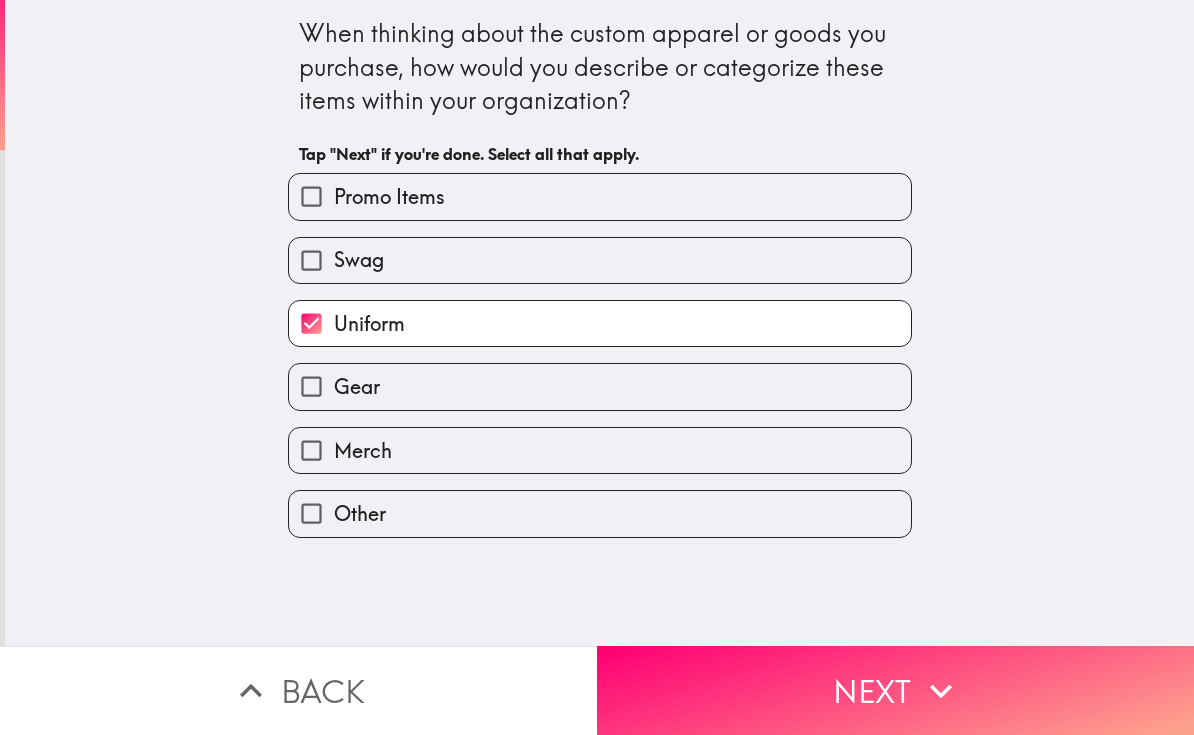 click on "Gear" at bounding box center (311, 386) 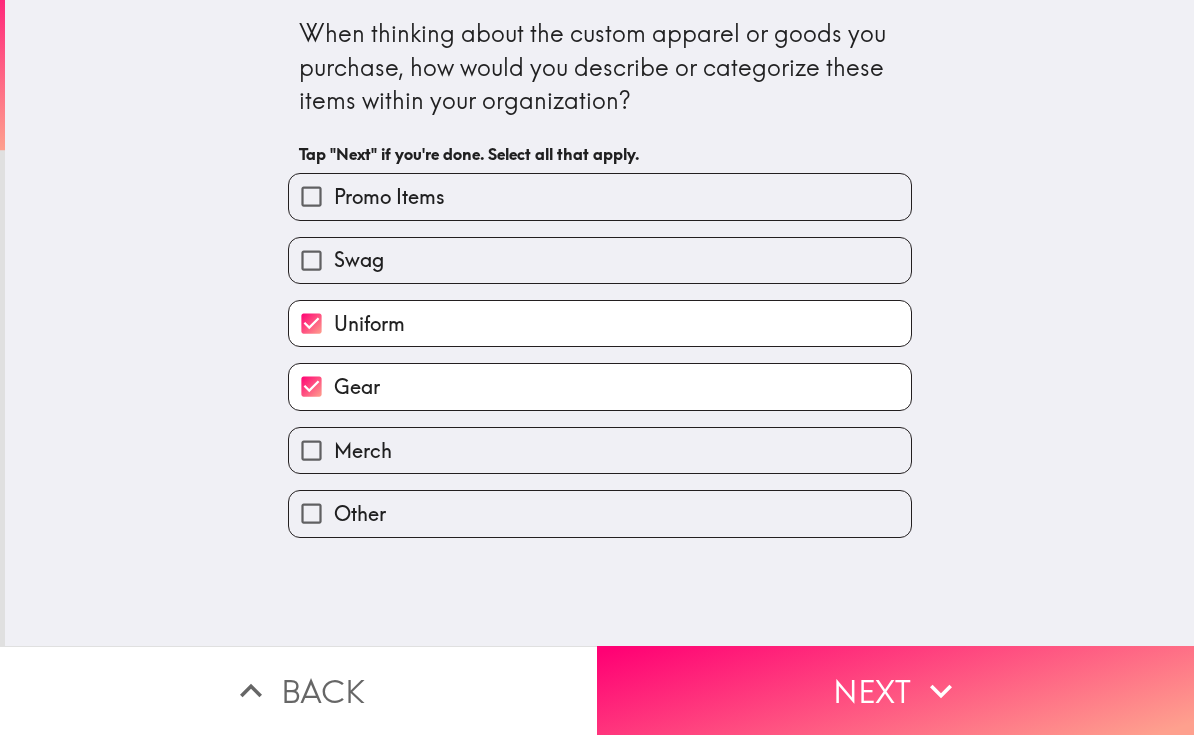 click on "Promo Items" at bounding box center (311, 196) 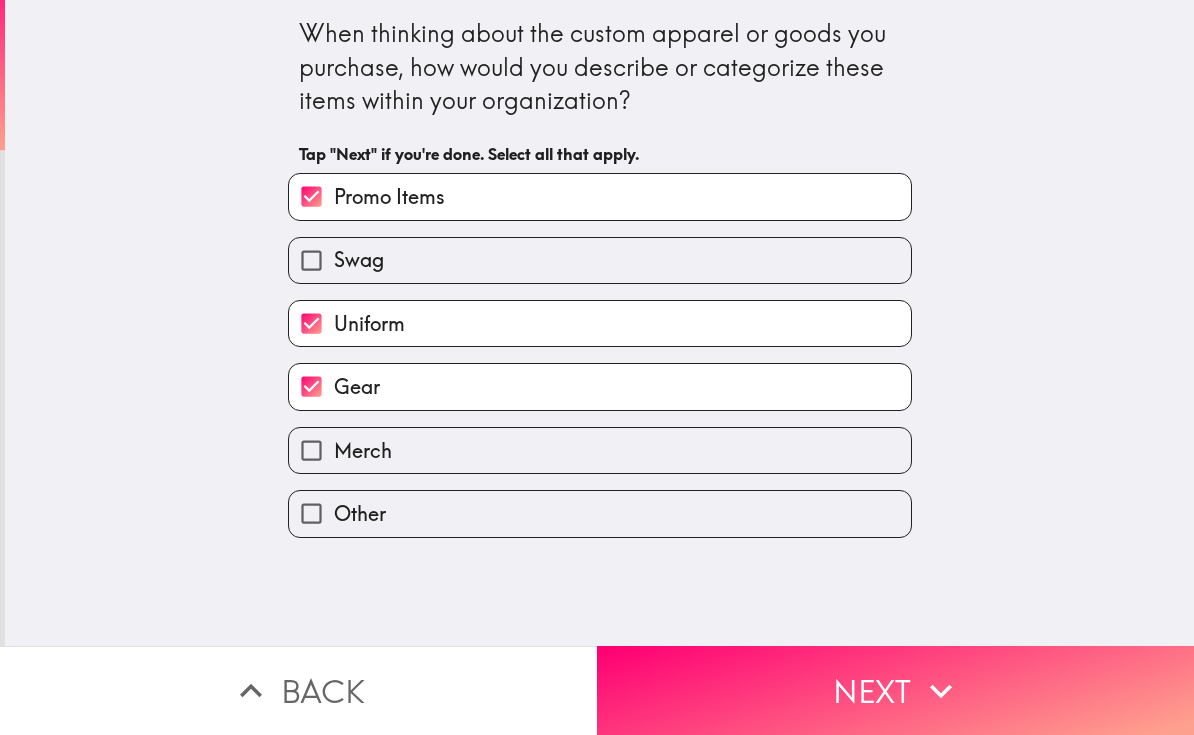 click on "Next" at bounding box center [895, 690] 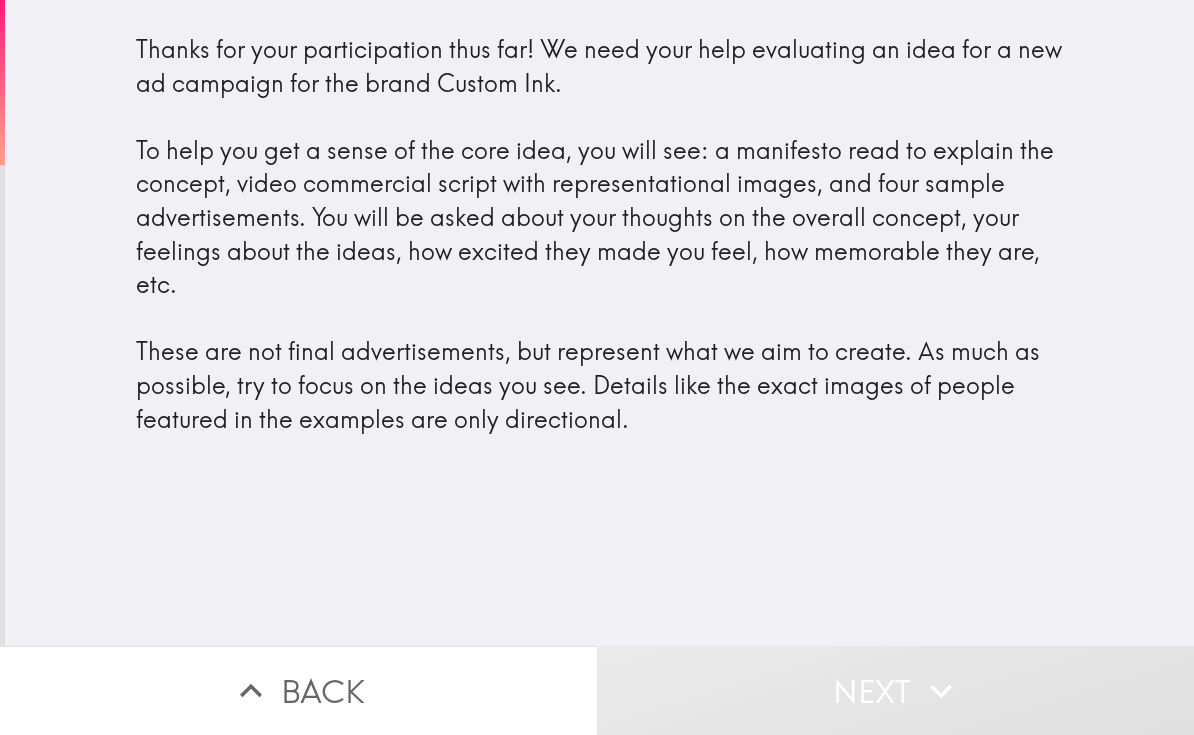 click on "Next" at bounding box center [895, 690] 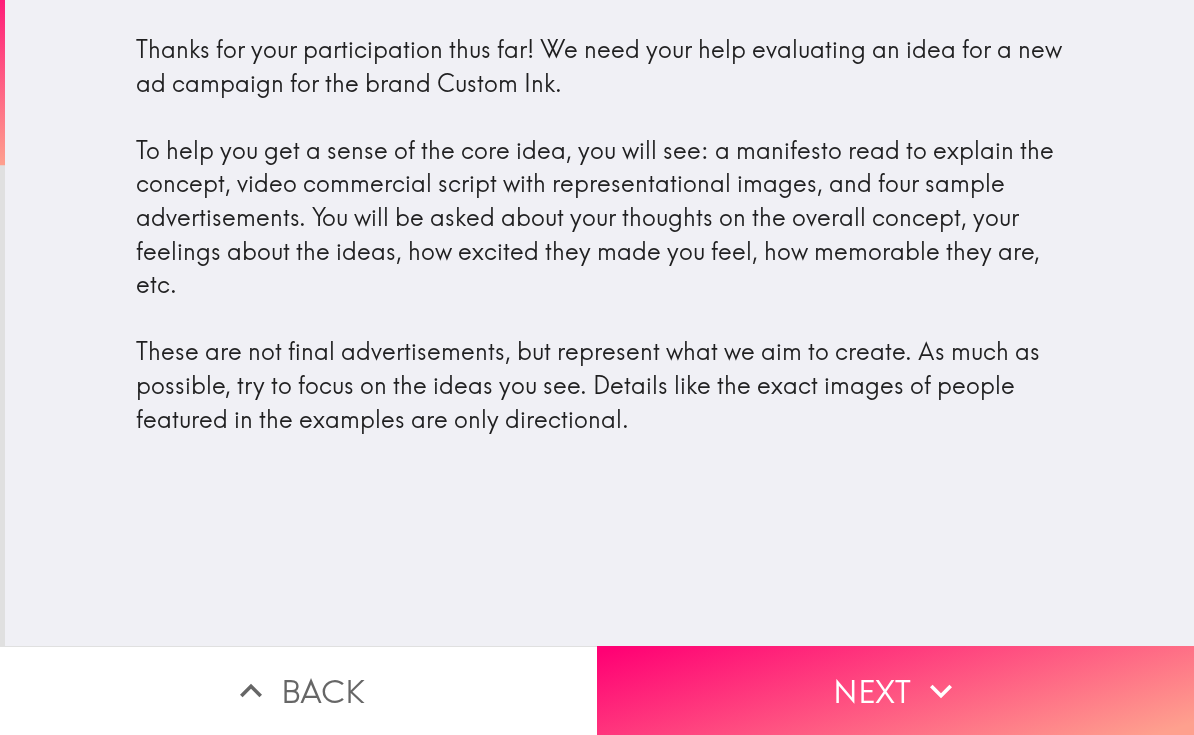 click on "Next" at bounding box center [895, 690] 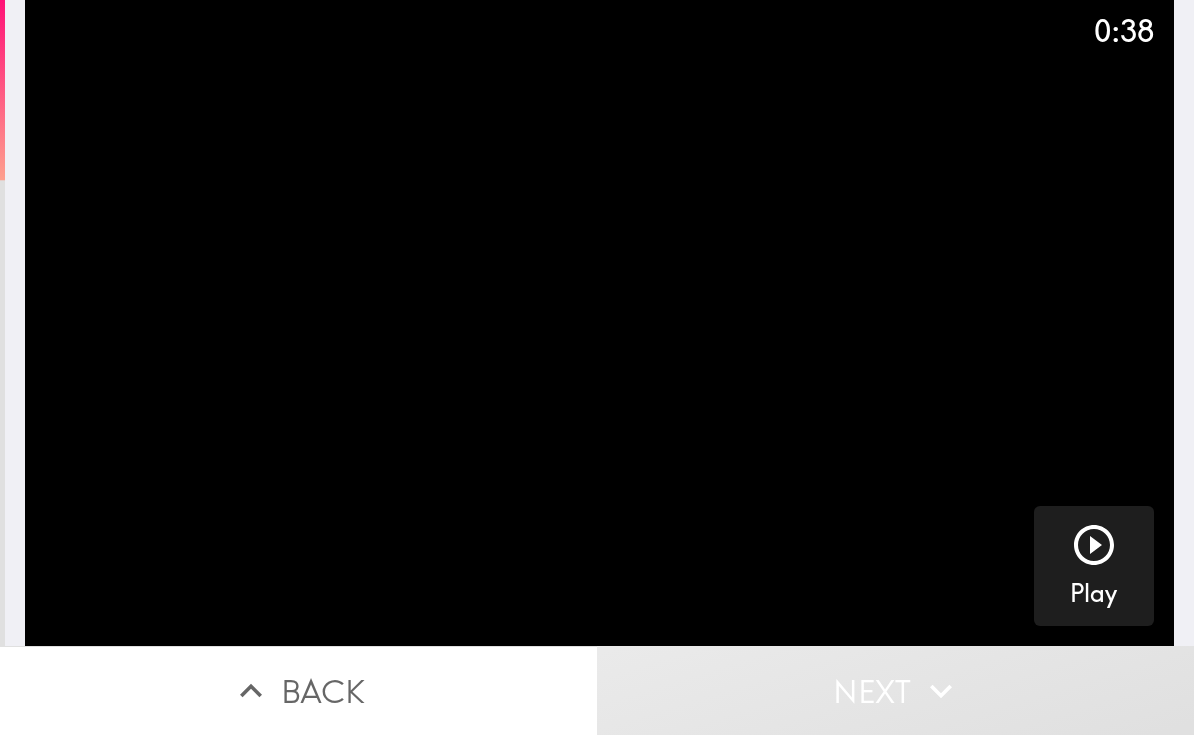 click 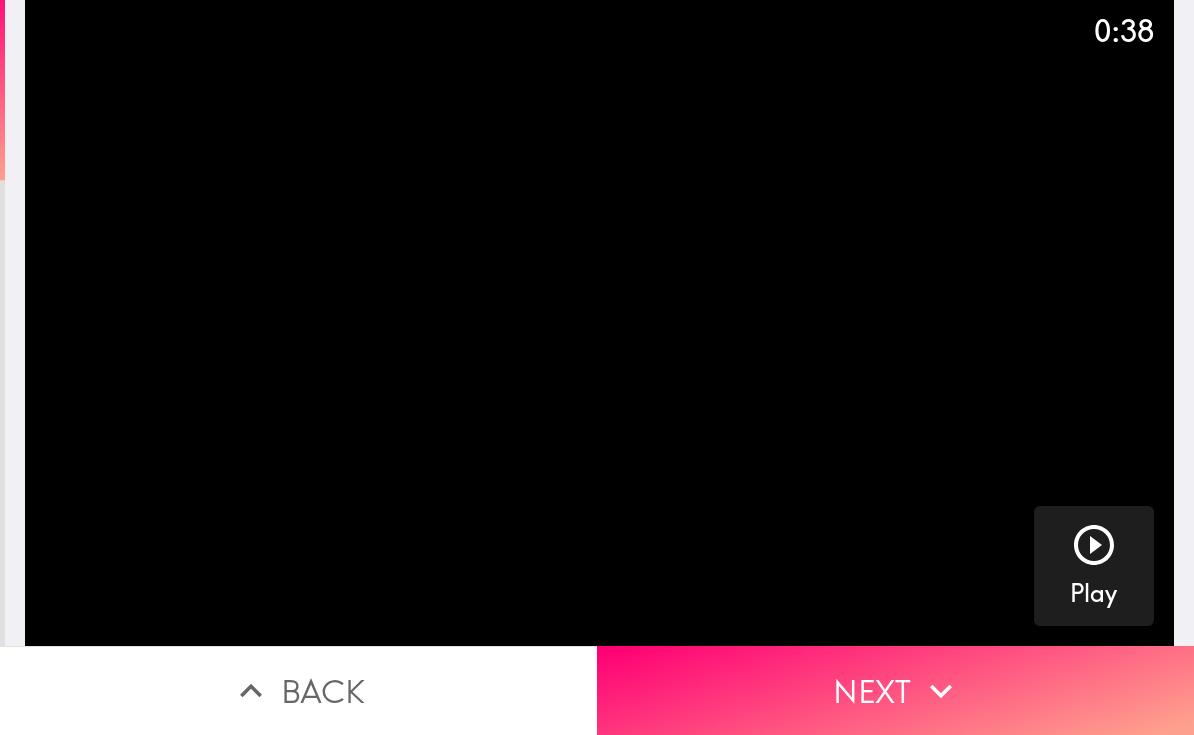 click on "Next" at bounding box center [895, 690] 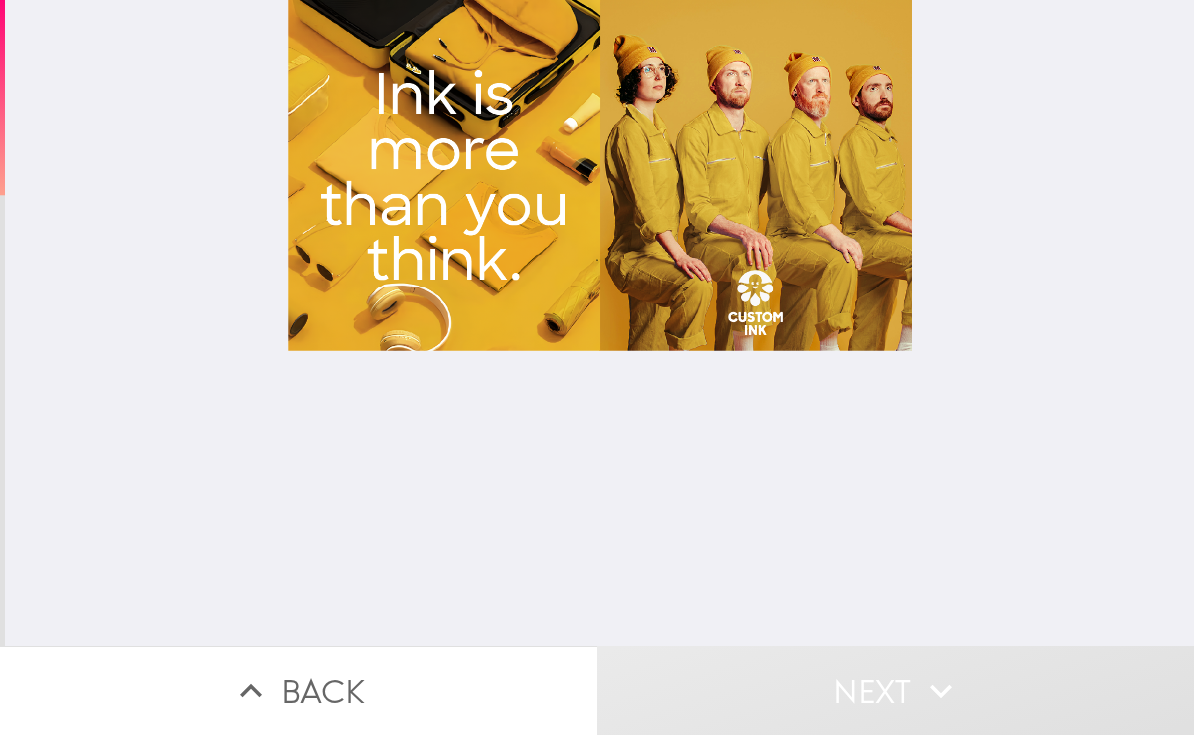 scroll, scrollTop: 0, scrollLeft: 0, axis: both 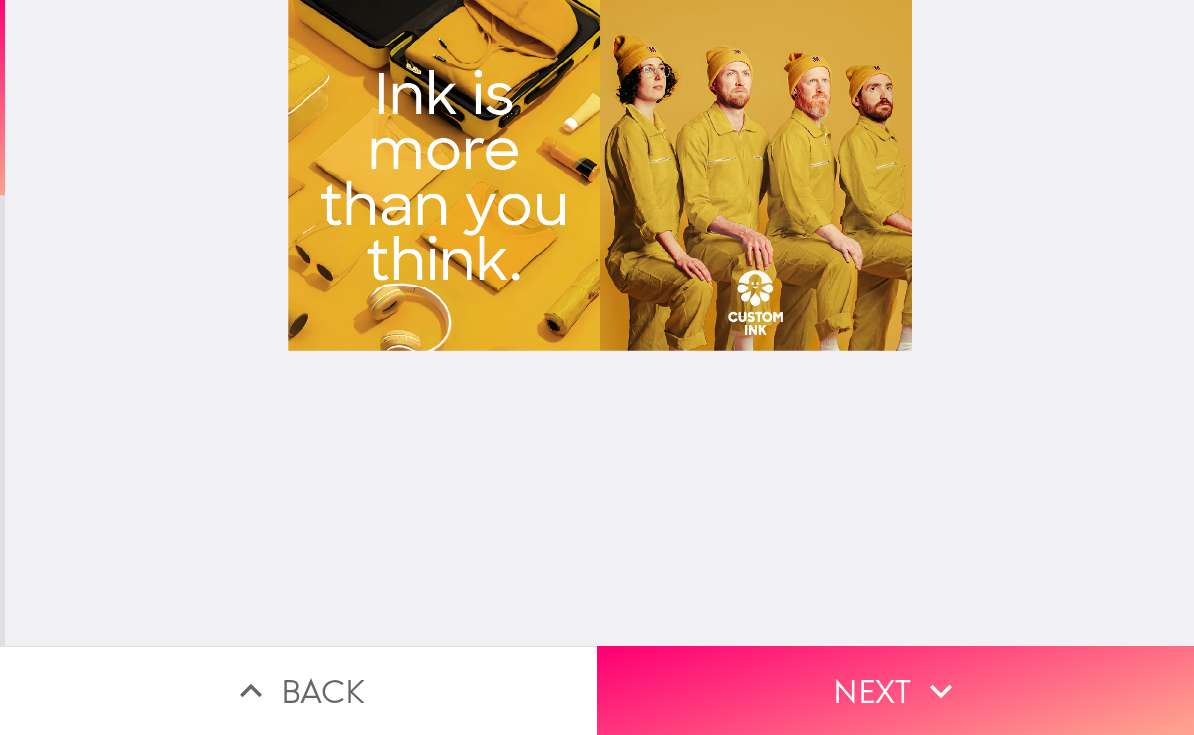 click on "Next" at bounding box center (895, 690) 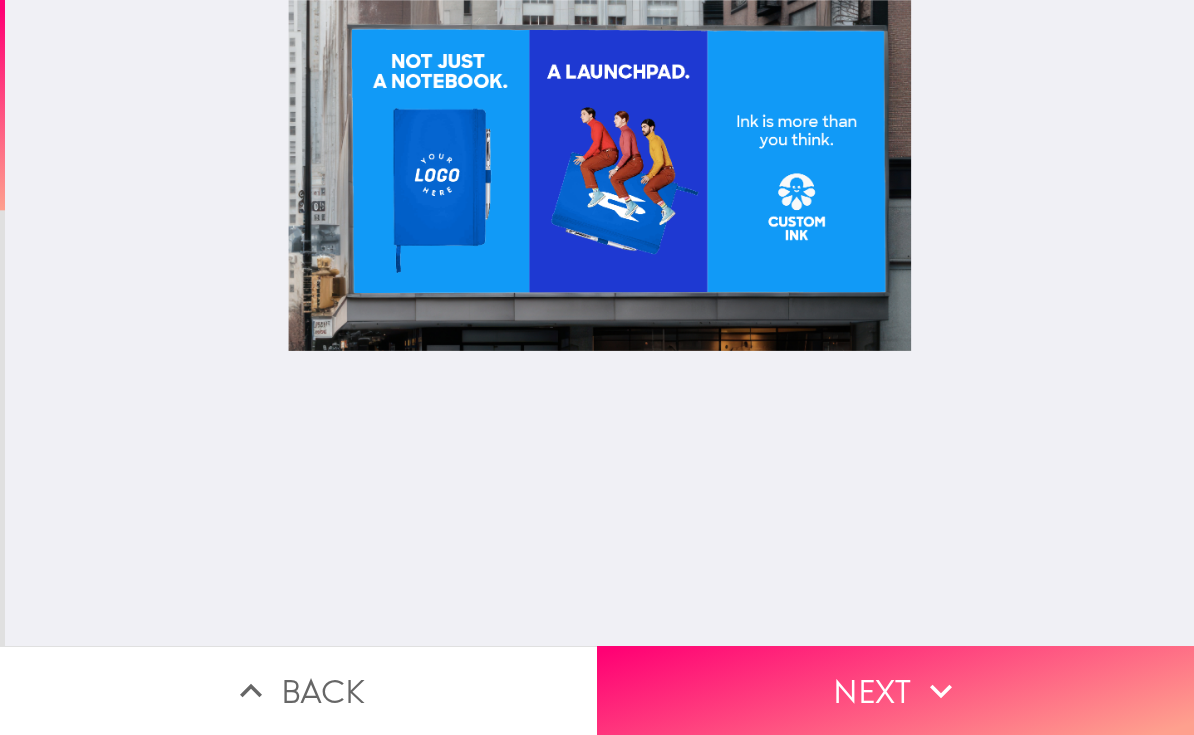 click on "Next" at bounding box center (895, 690) 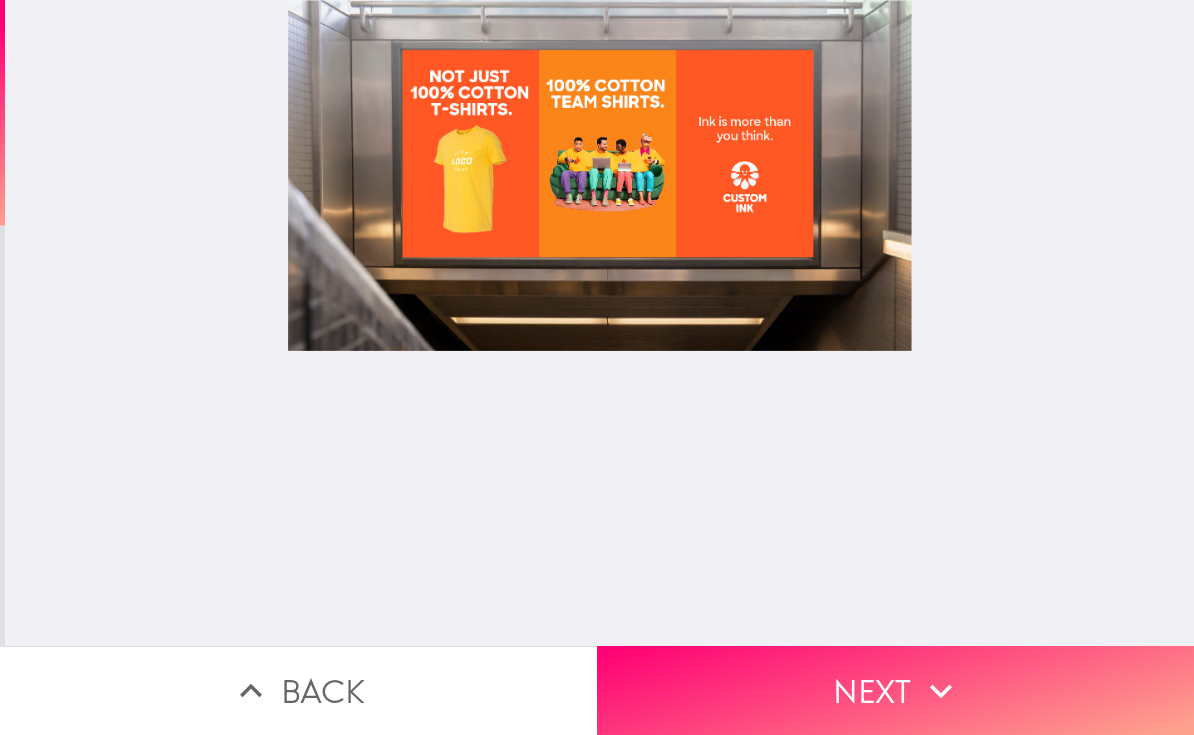click on "Next" at bounding box center (895, 690) 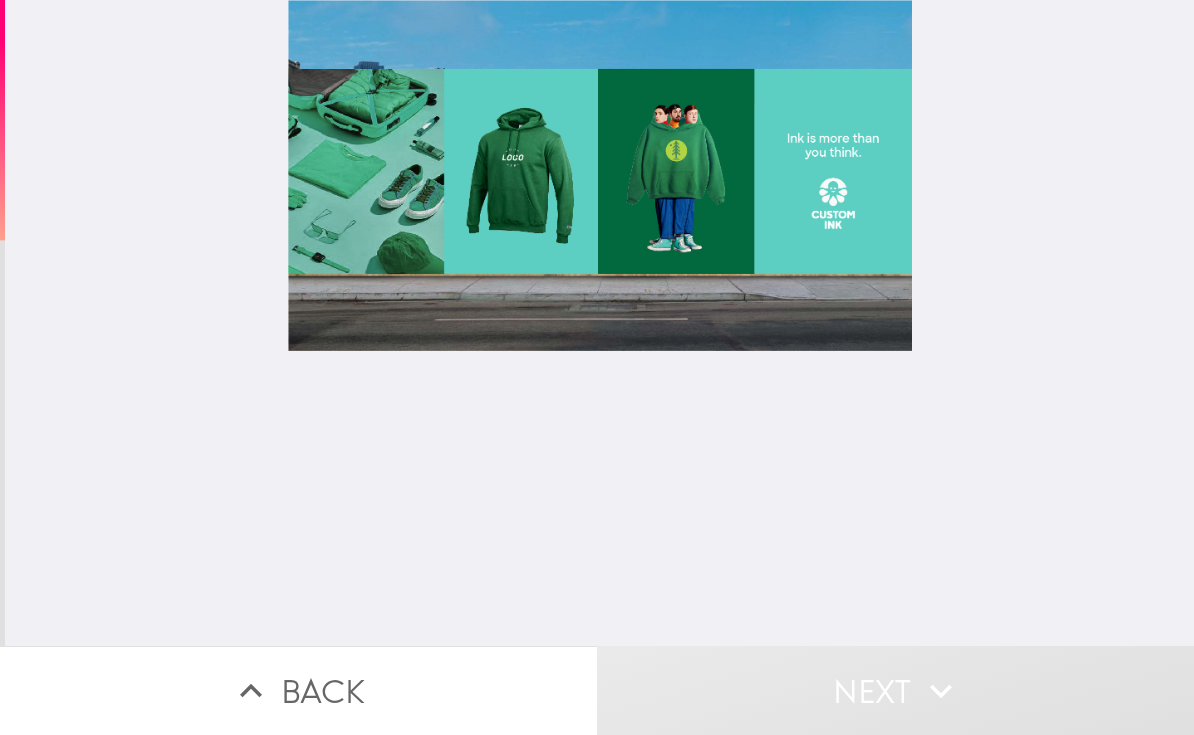 click at bounding box center (600, 323) 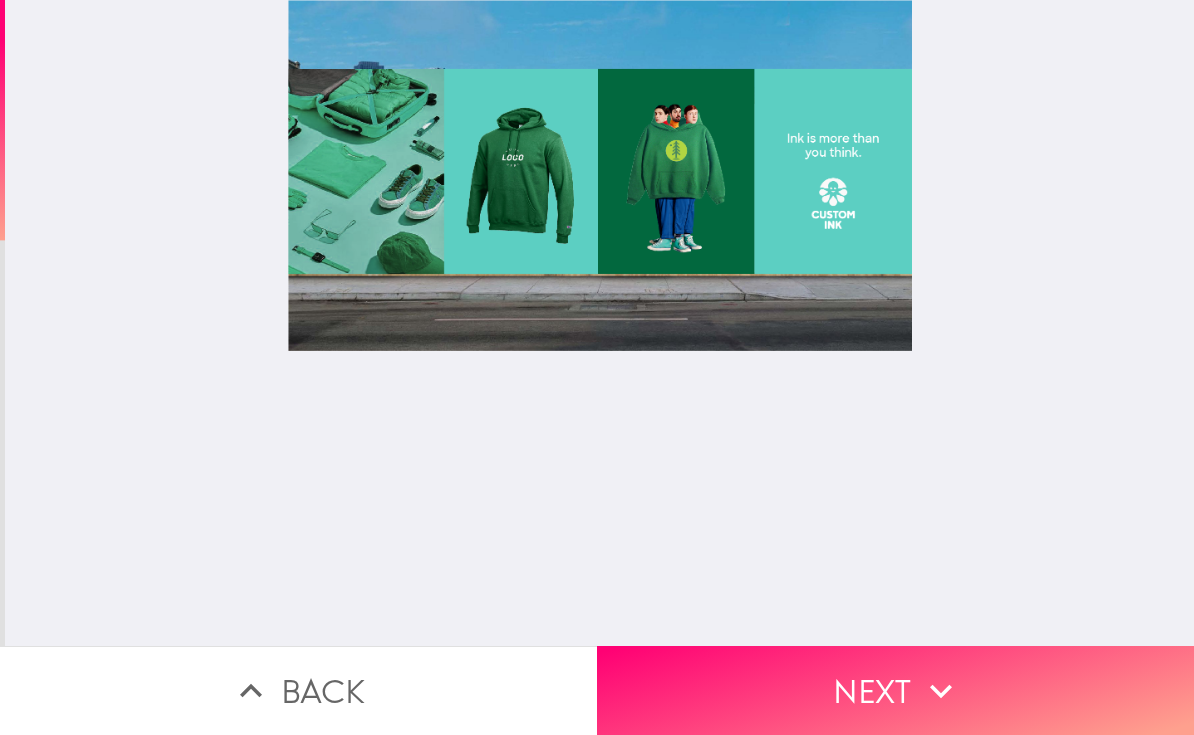 click on "Next" at bounding box center (895, 690) 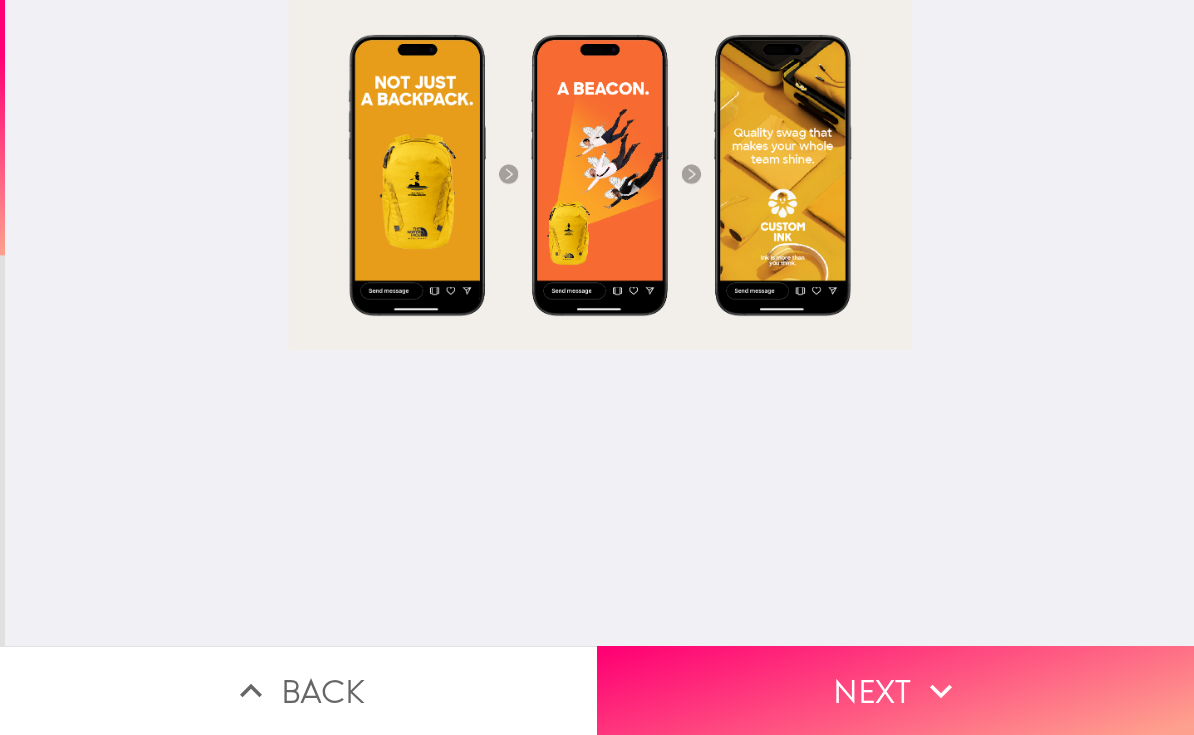 click on "Next" at bounding box center (895, 690) 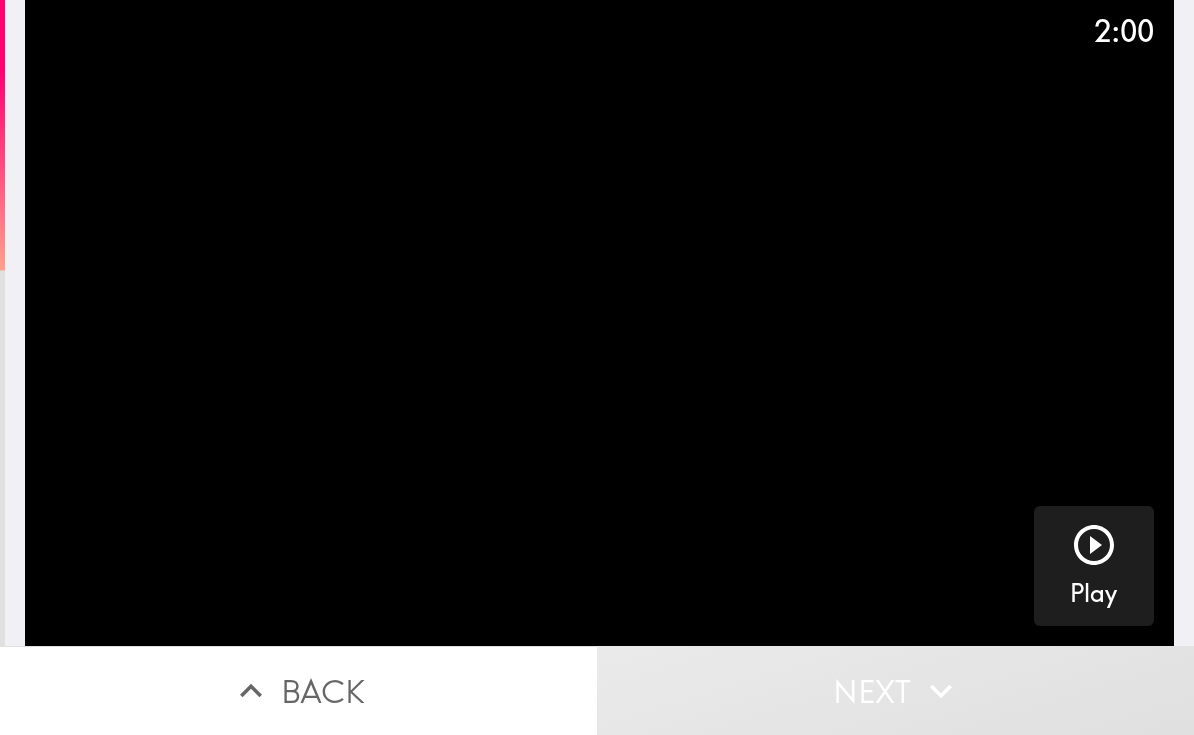 click 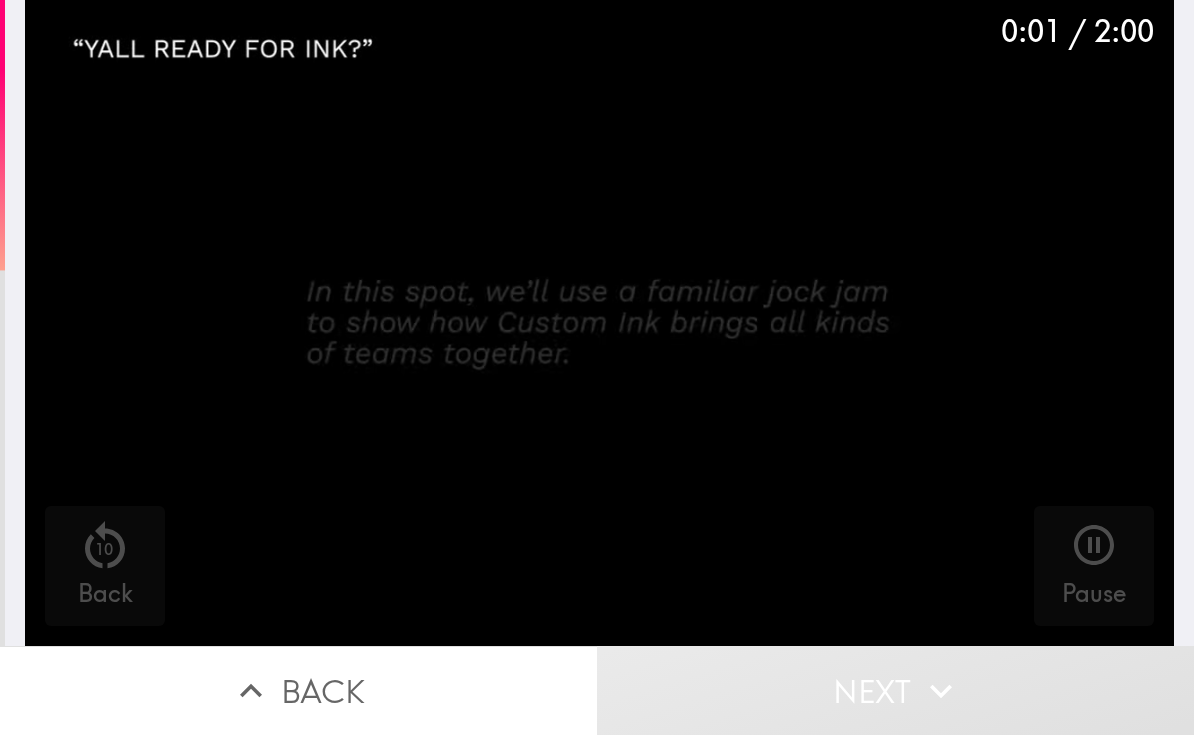 click at bounding box center (599, 323) 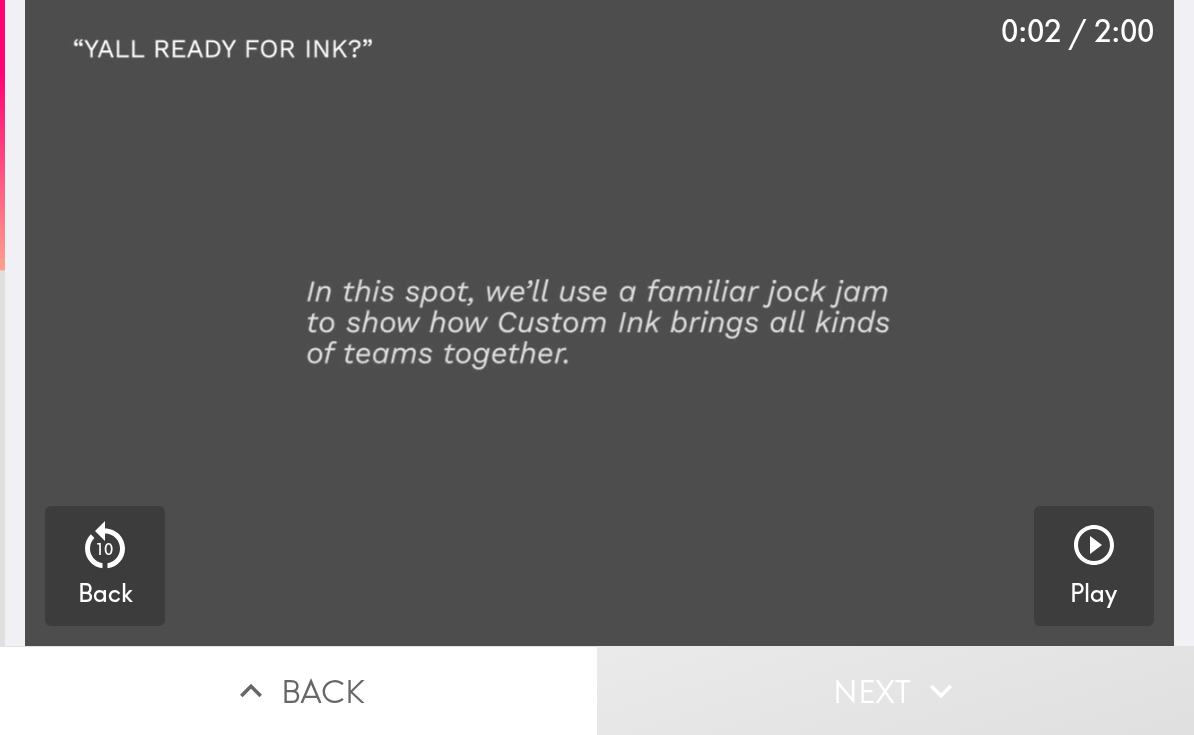 click at bounding box center [599, 323] 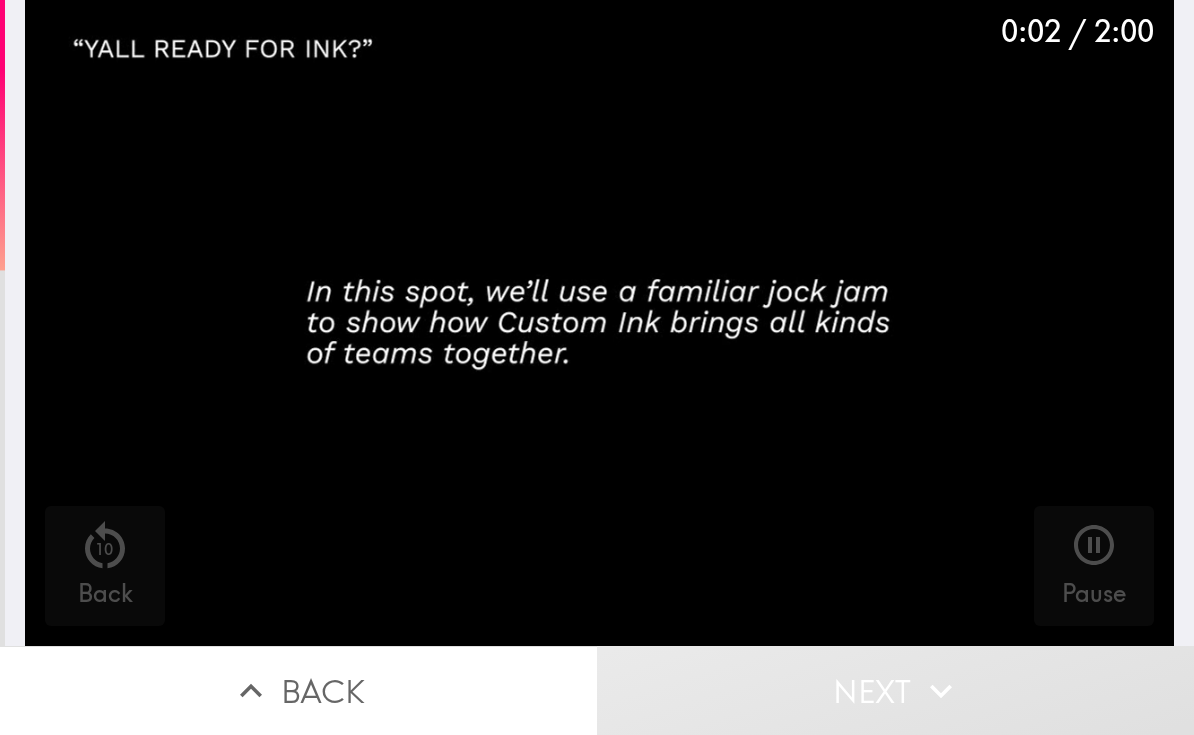 click 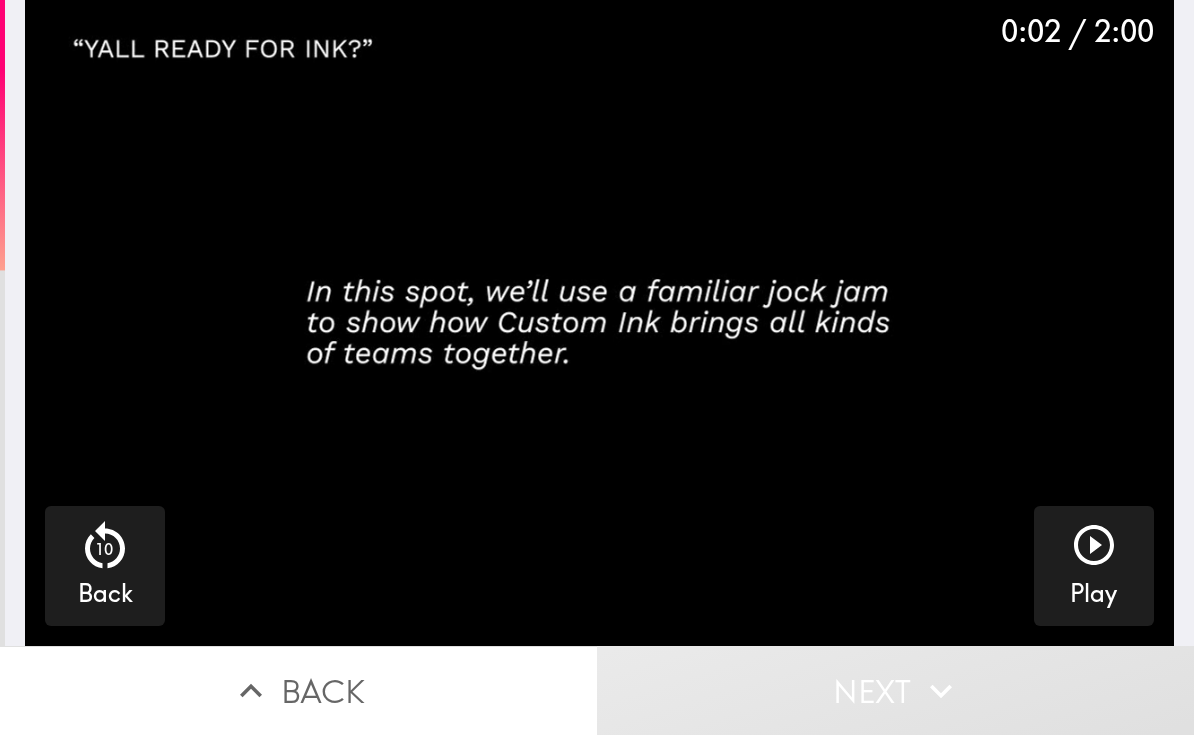 click 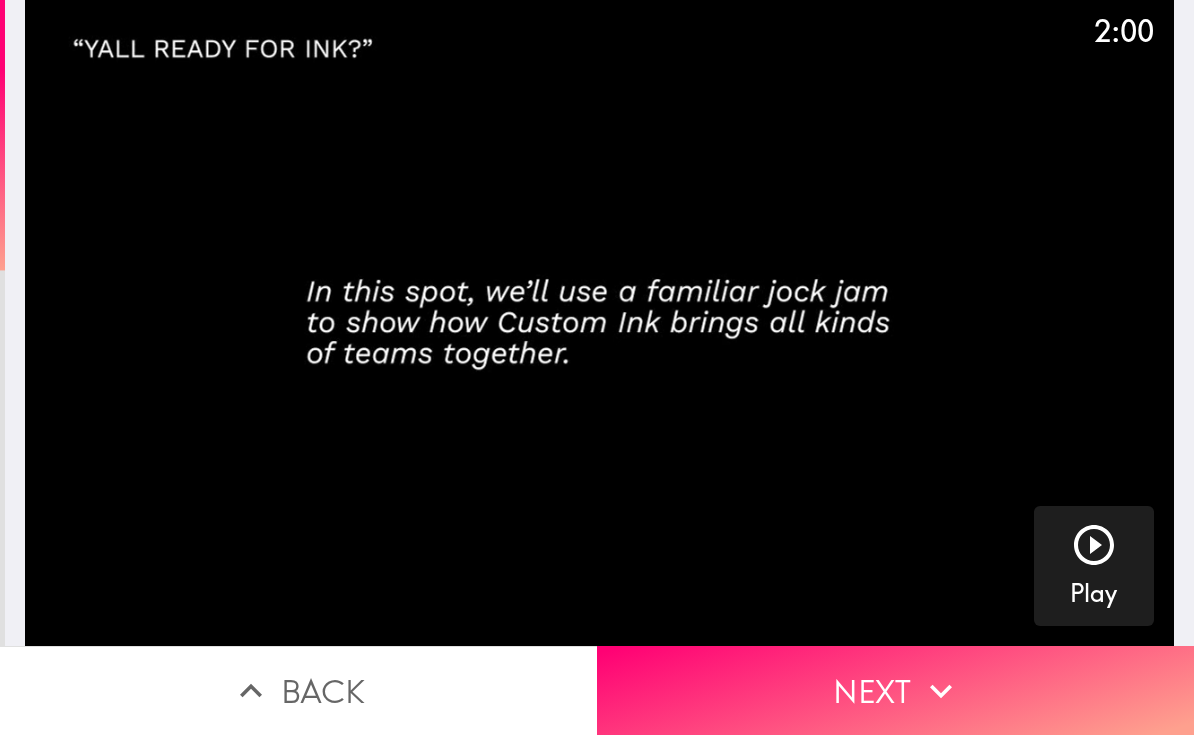 click on "Next" at bounding box center (895, 690) 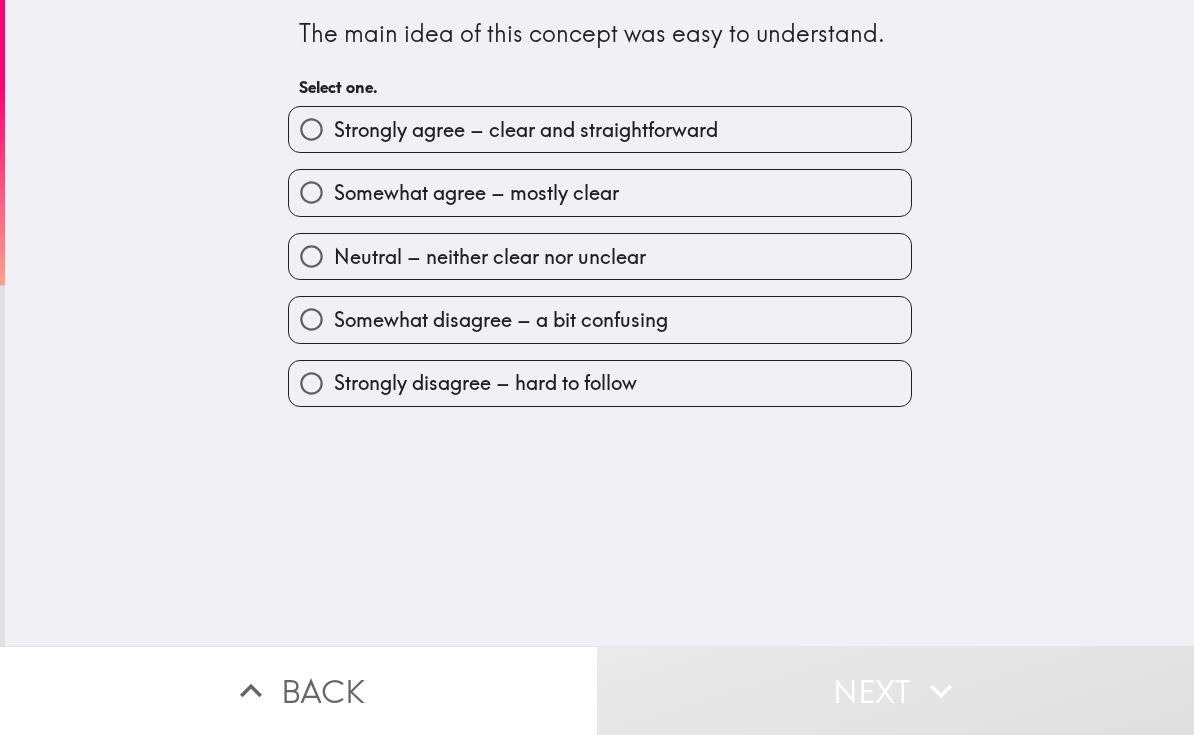 click on "Strongly agree – clear and straightforward" at bounding box center [311, 129] 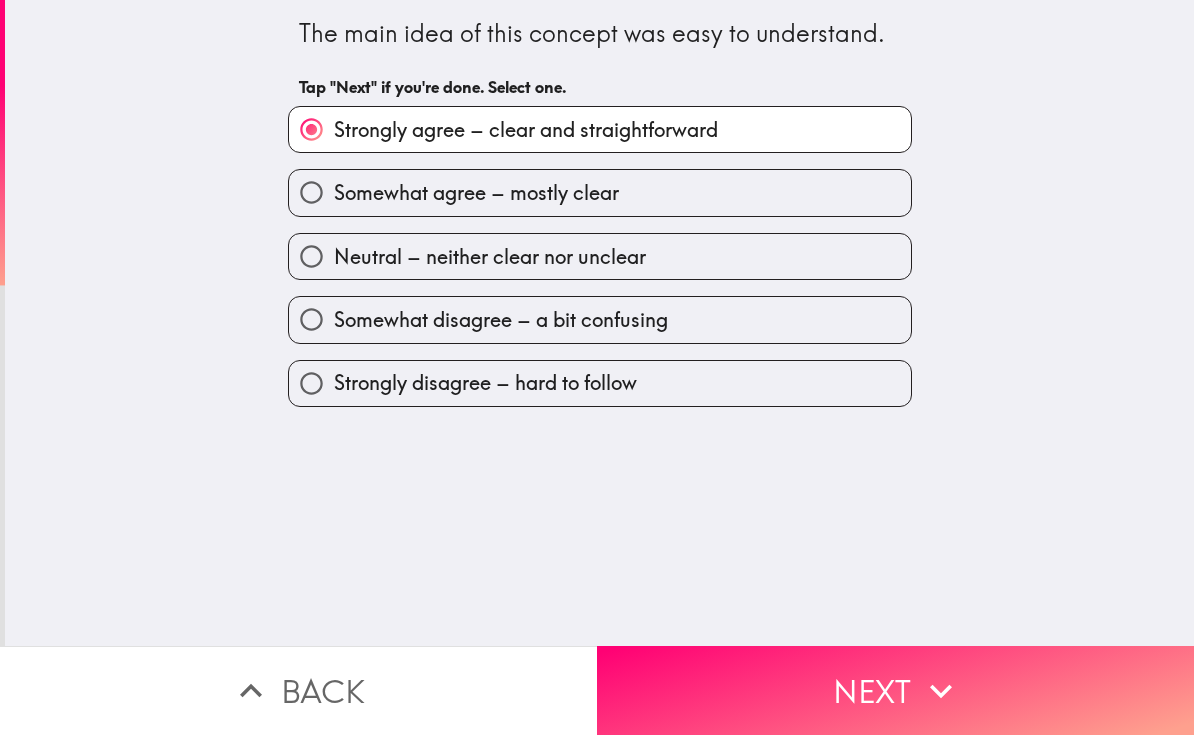 click on "Next" at bounding box center [895, 690] 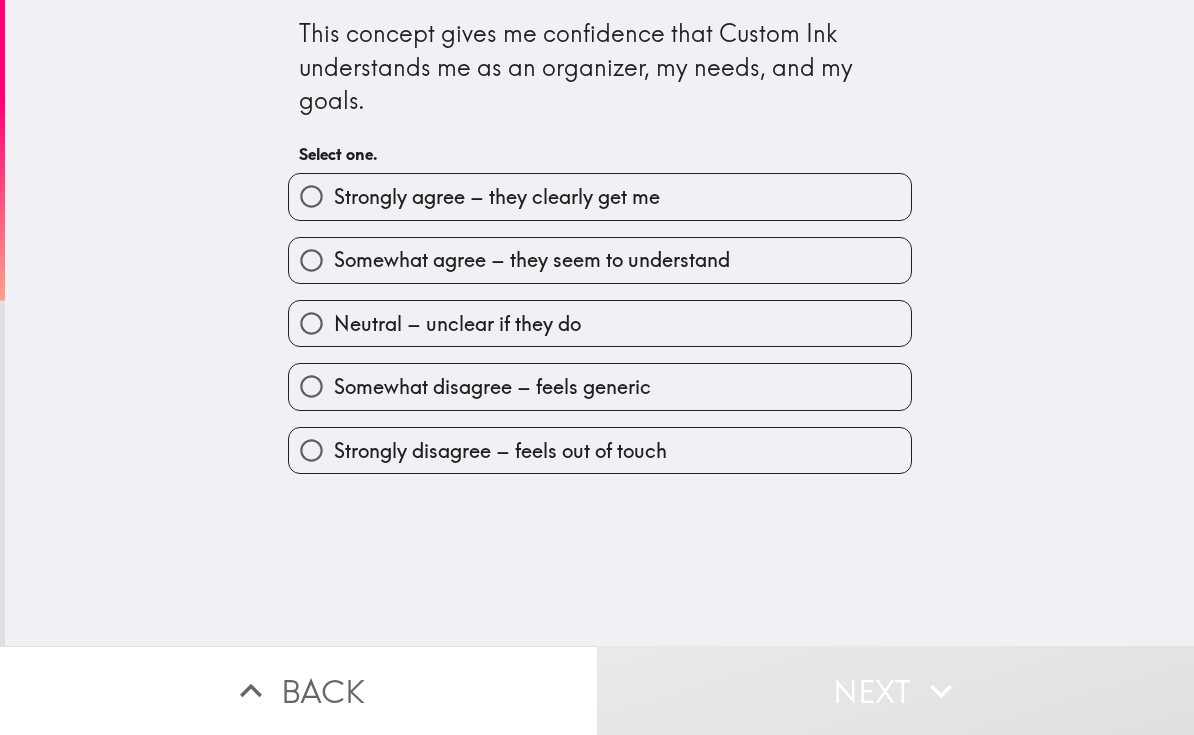 click on "Somewhat agree – they seem to understand" at bounding box center [532, 260] 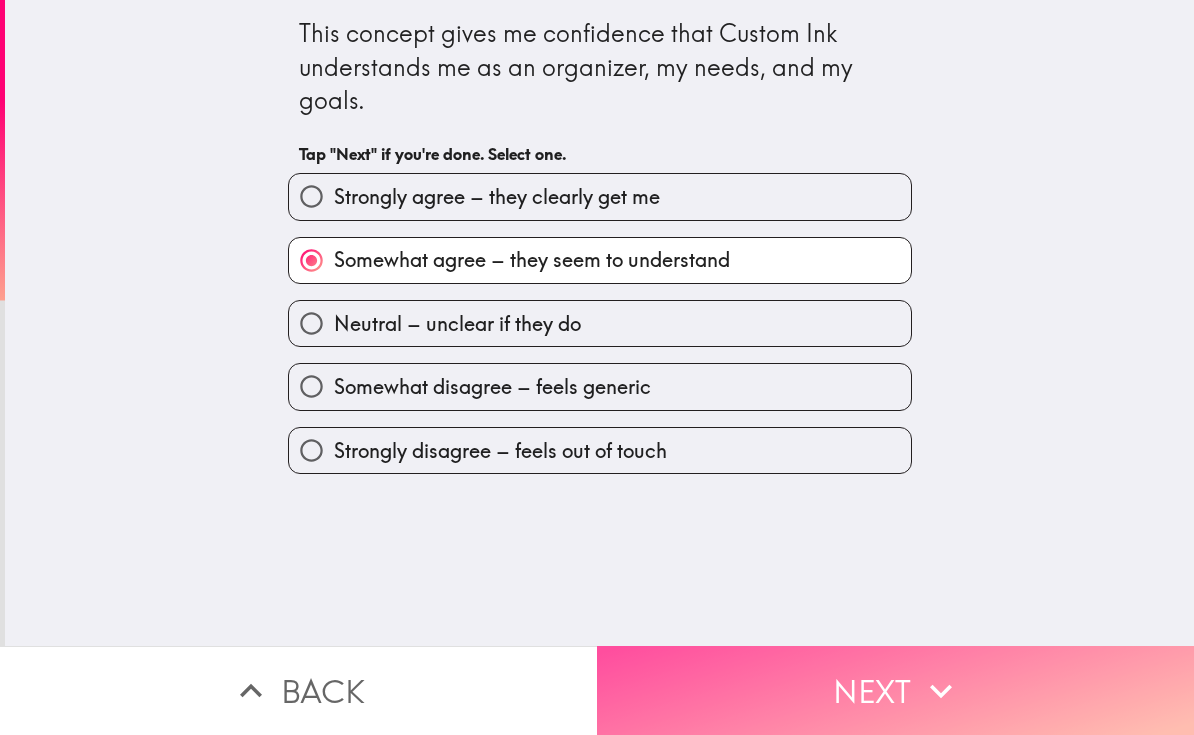 click on "Next" at bounding box center [895, 690] 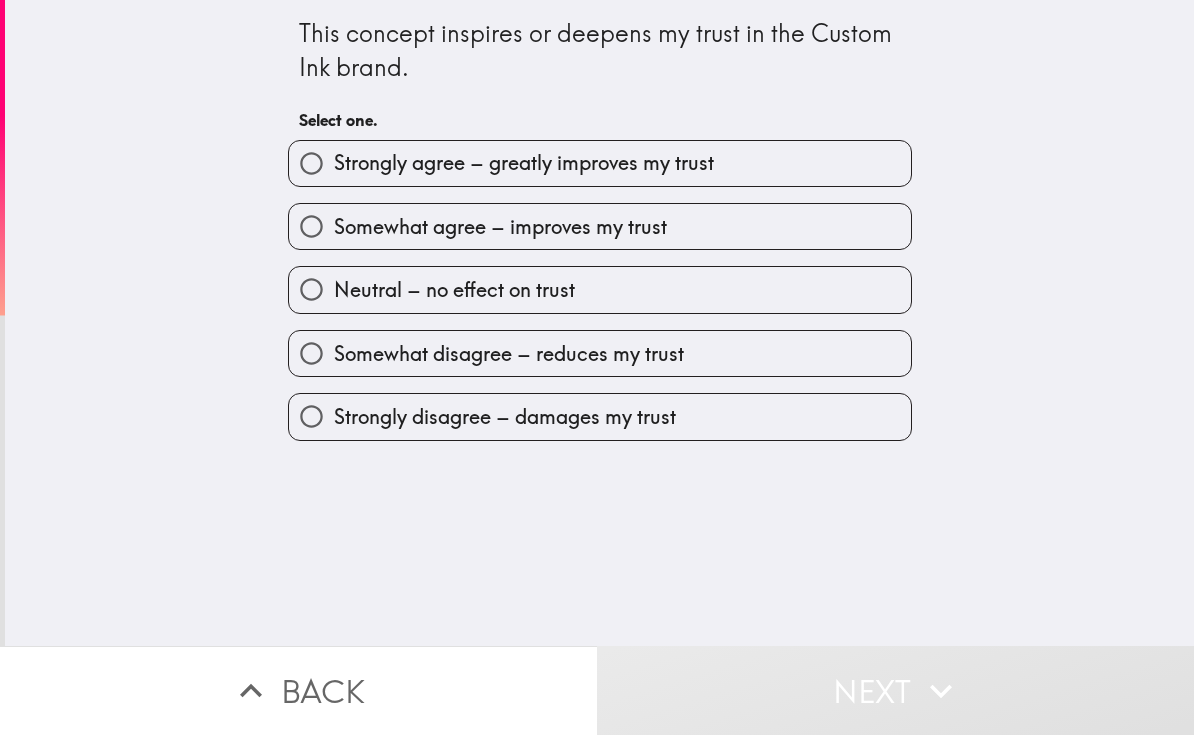 click on "Somewhat agree – improves my trust" at bounding box center (600, 226) 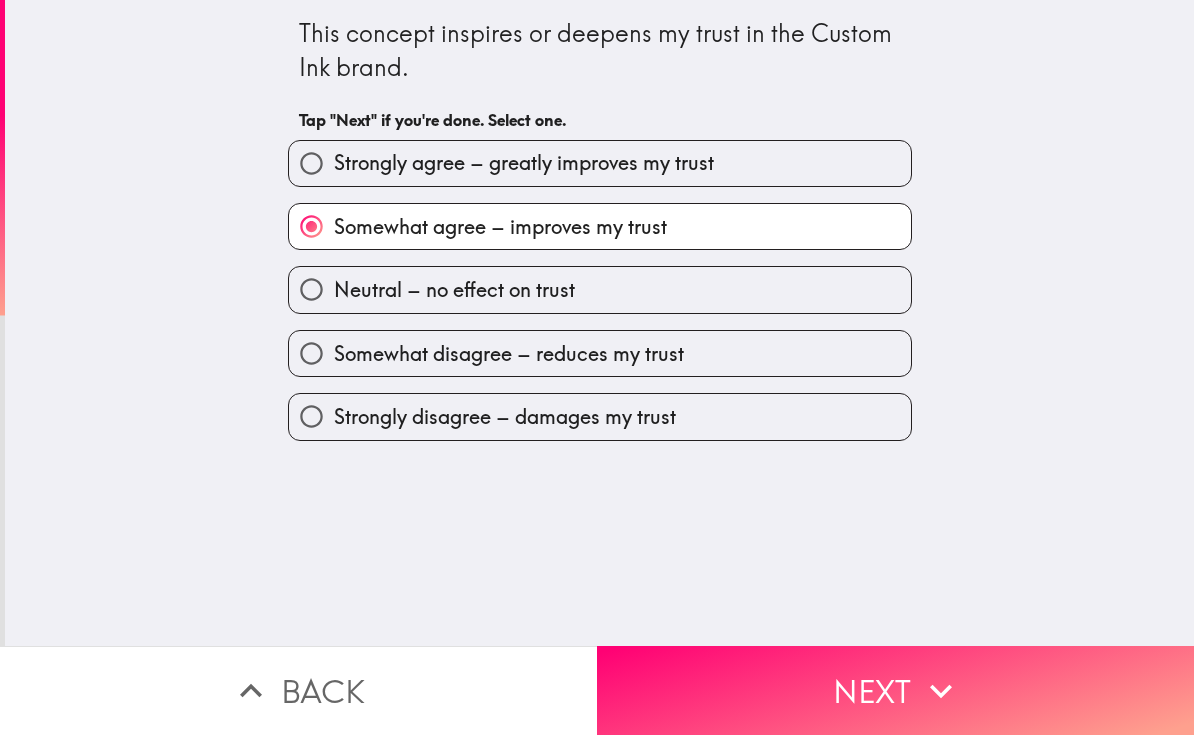 click on "Next" at bounding box center (895, 690) 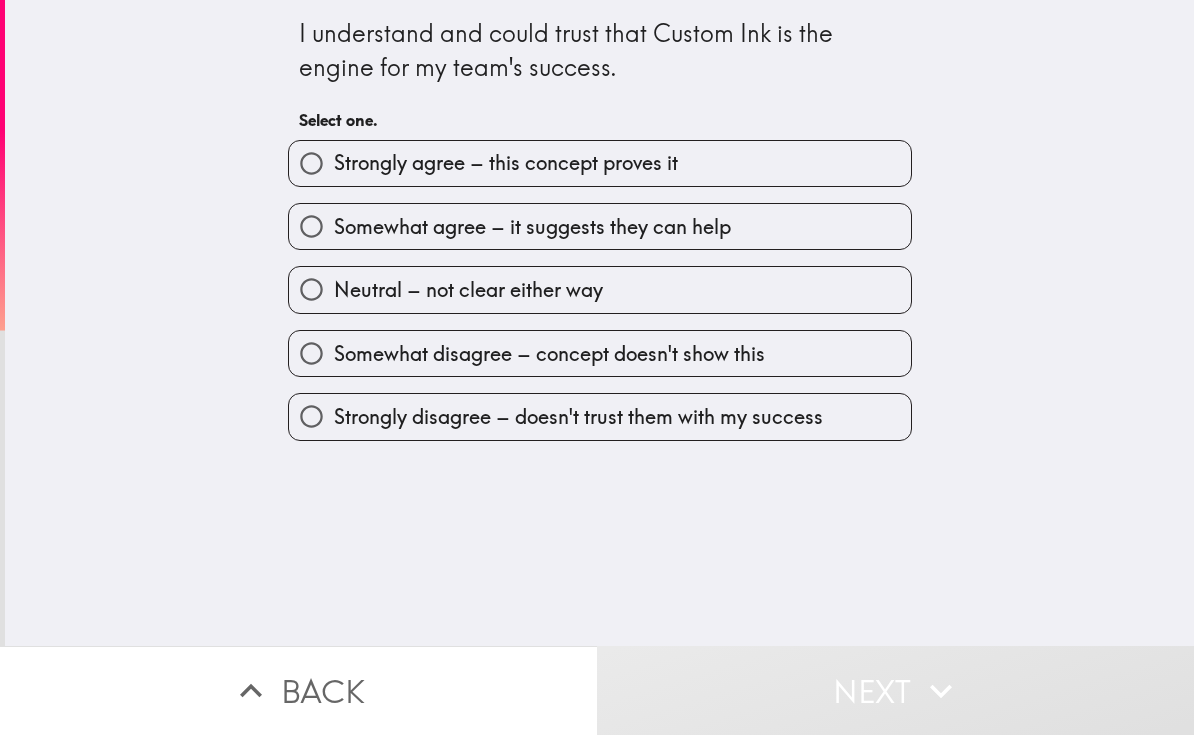 click on "Somewhat agree – it suggests they can help" at bounding box center (311, 226) 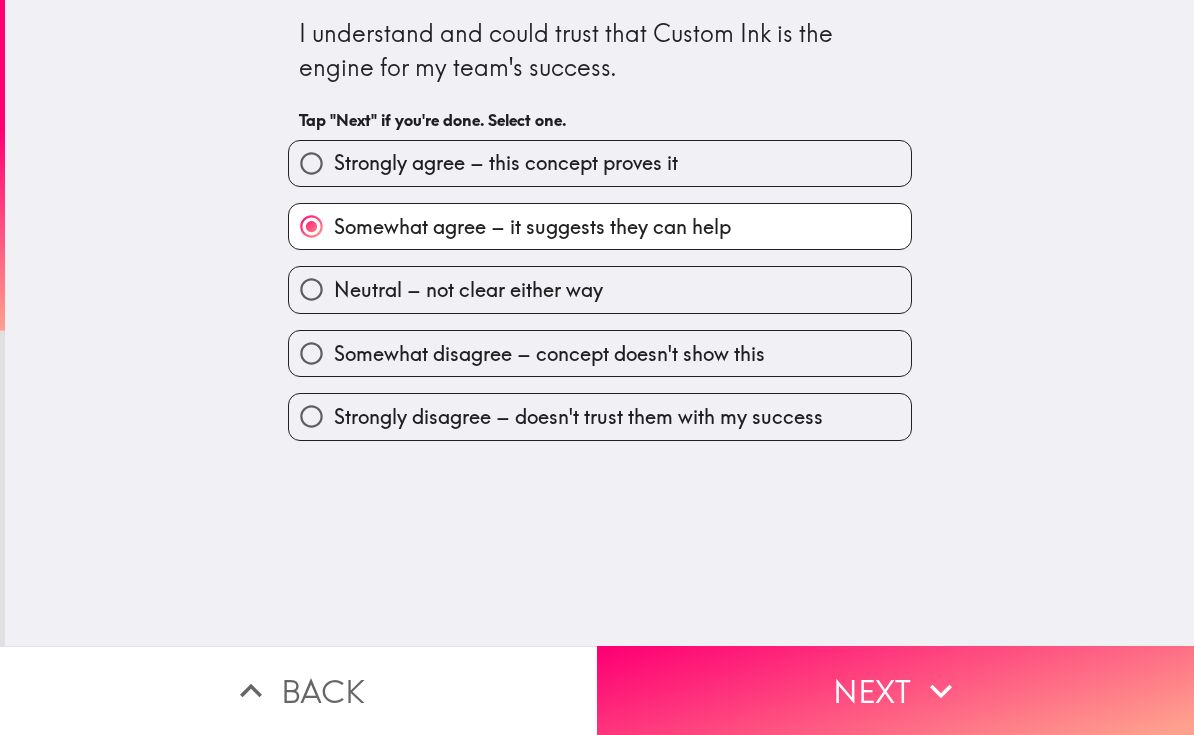 click on "Next" at bounding box center [895, 690] 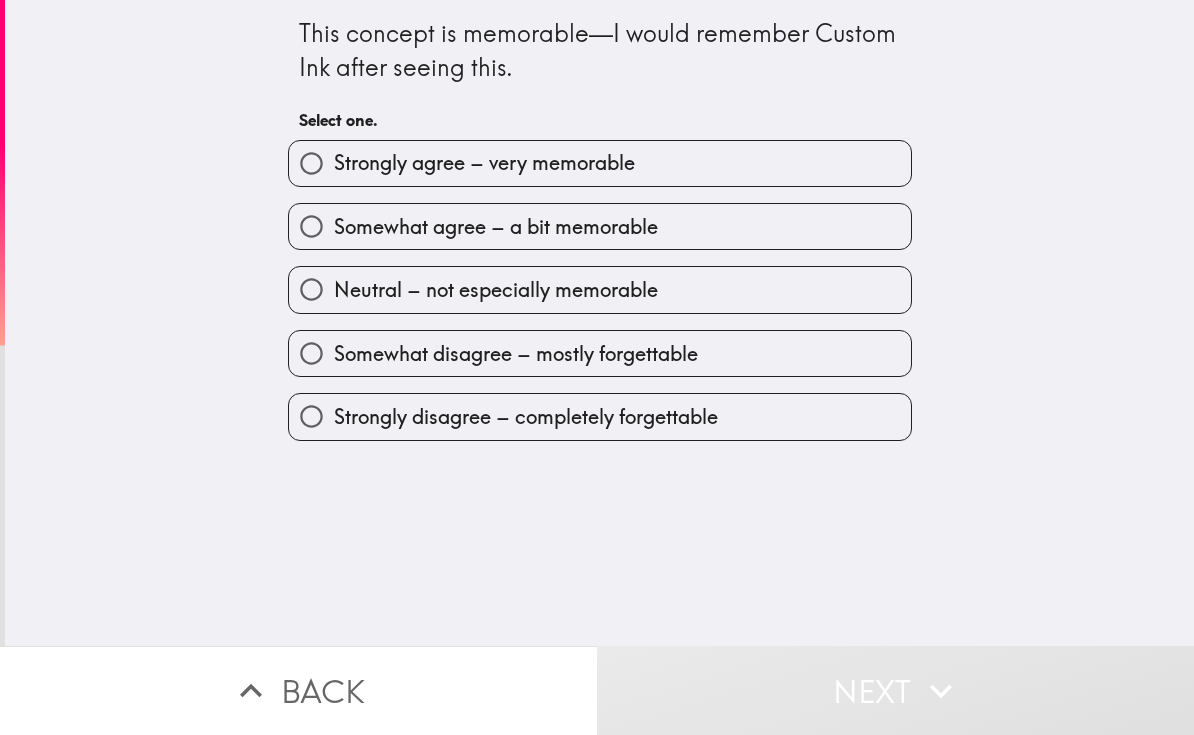 click on "Strongly agree – very memorable" at bounding box center (311, 163) 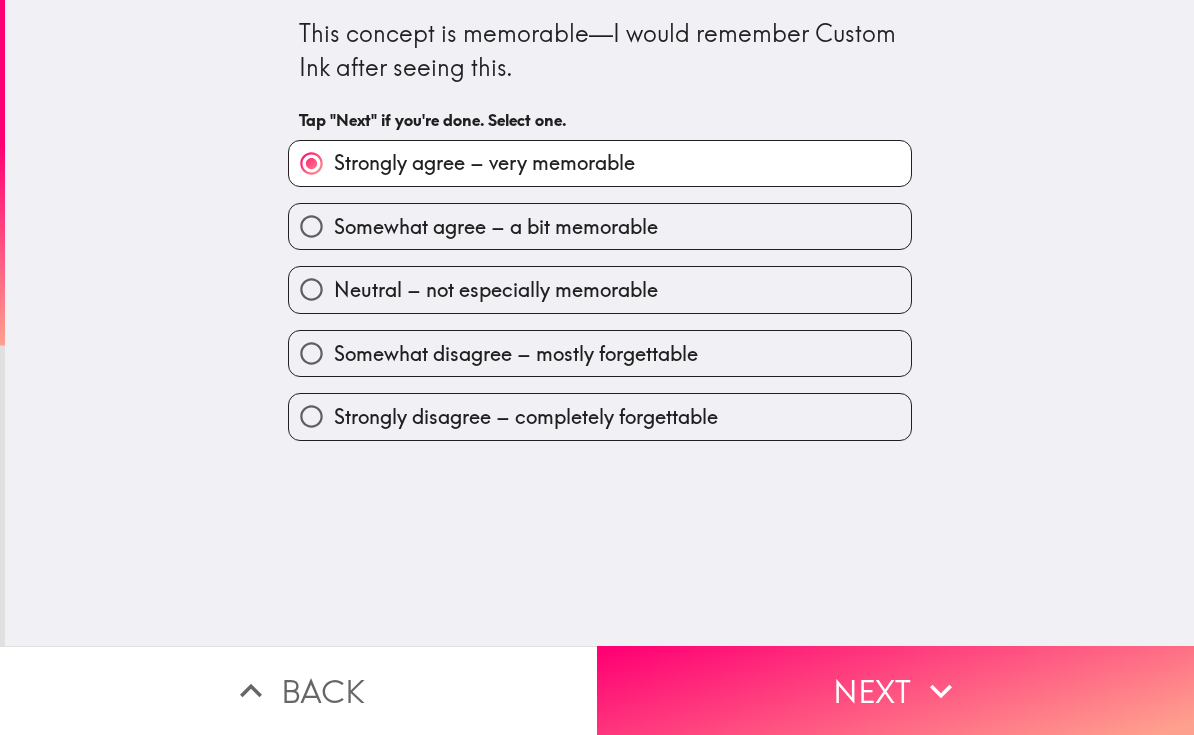 click on "Next" at bounding box center [895, 690] 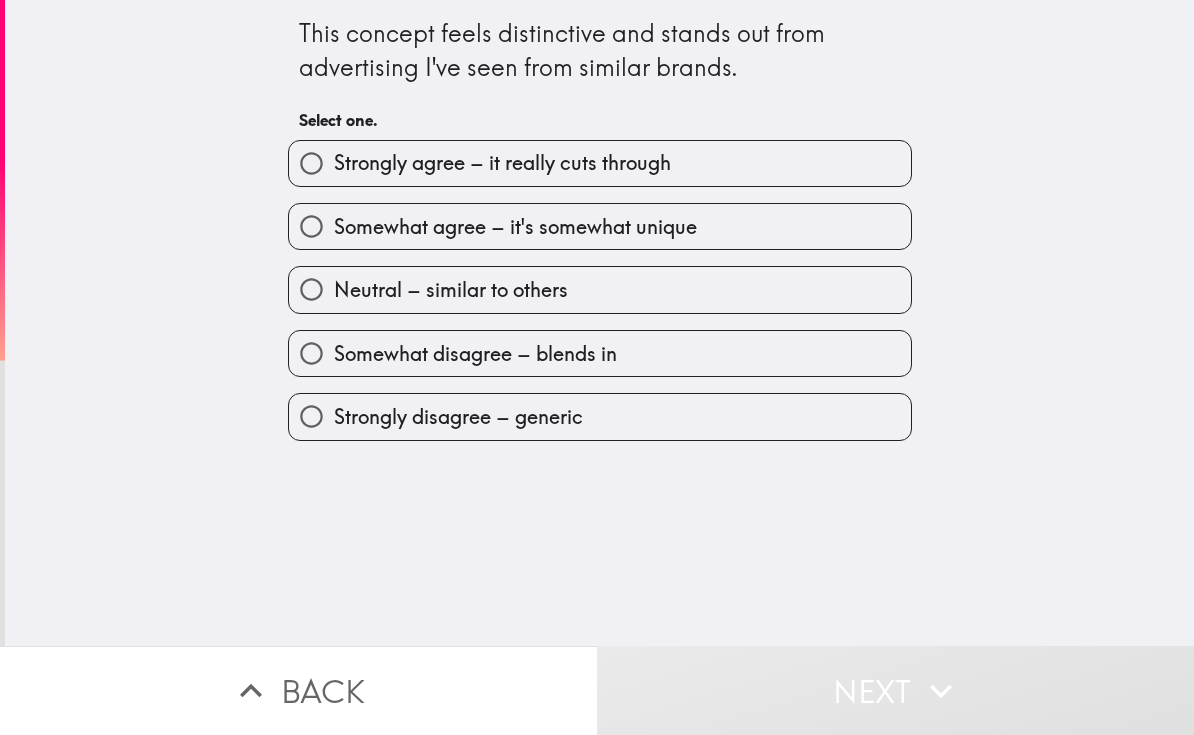 click on "Strongly agree – it really cuts through" at bounding box center [502, 163] 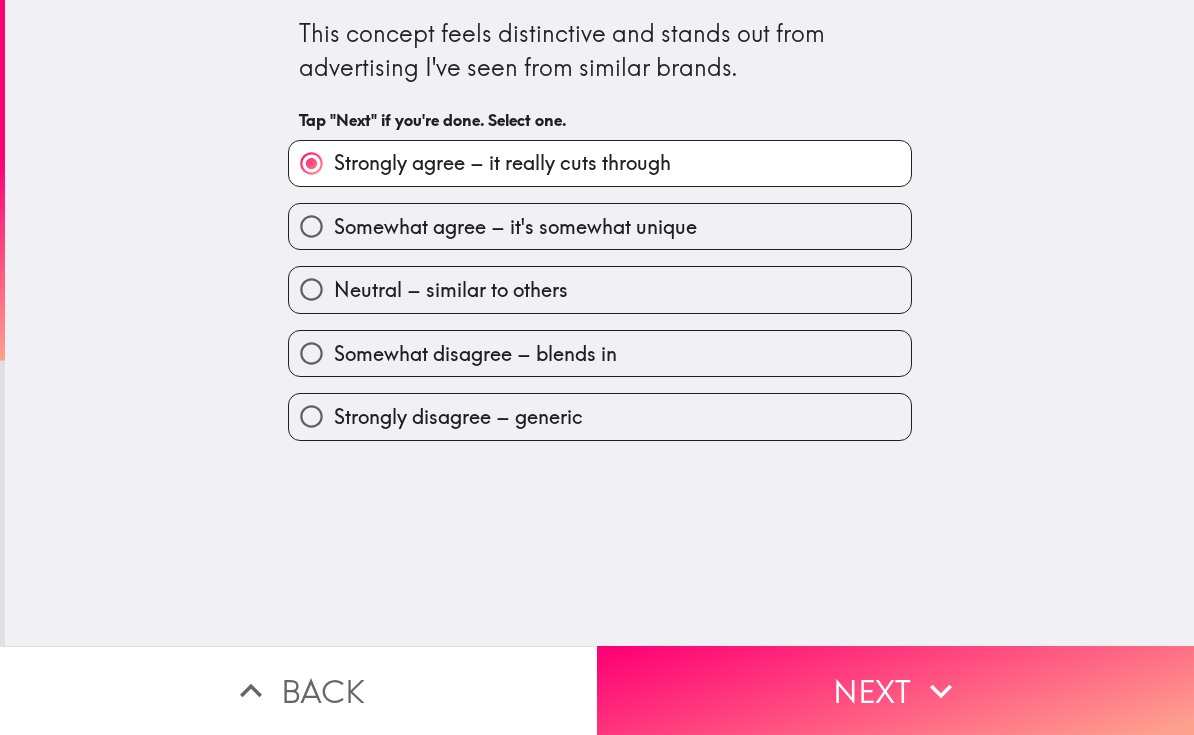 click on "Next" at bounding box center (895, 690) 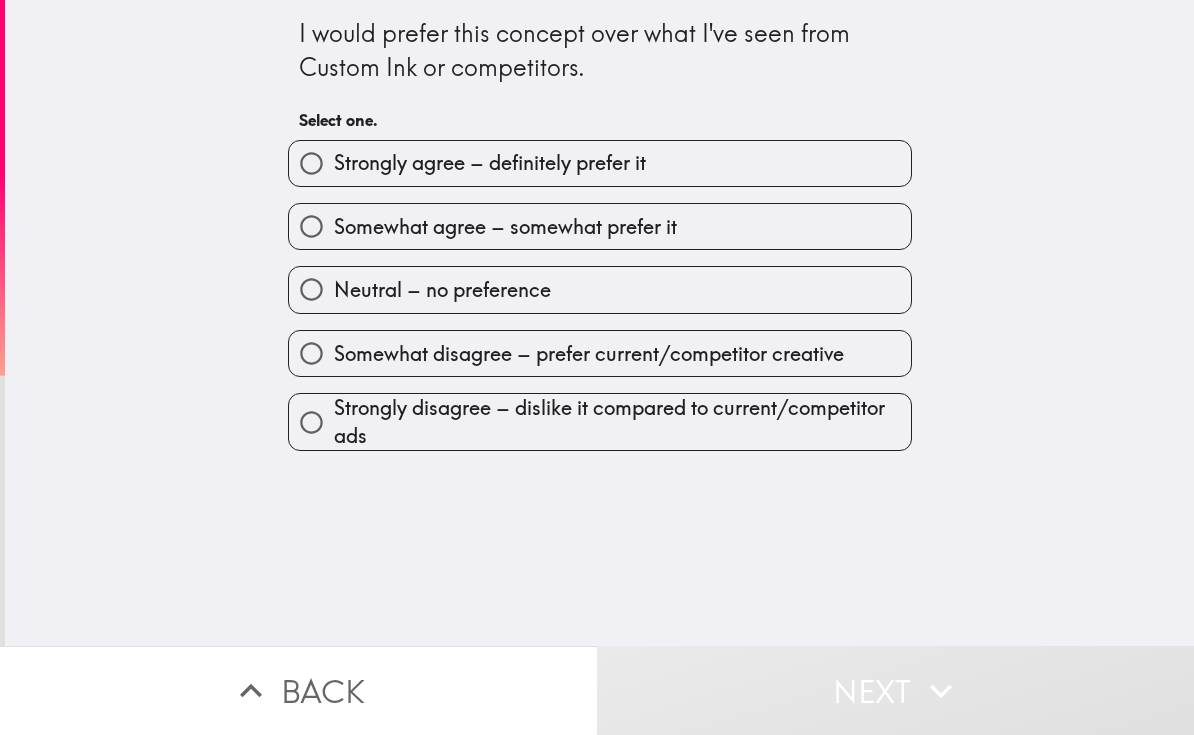 click on "Next" at bounding box center (895, 690) 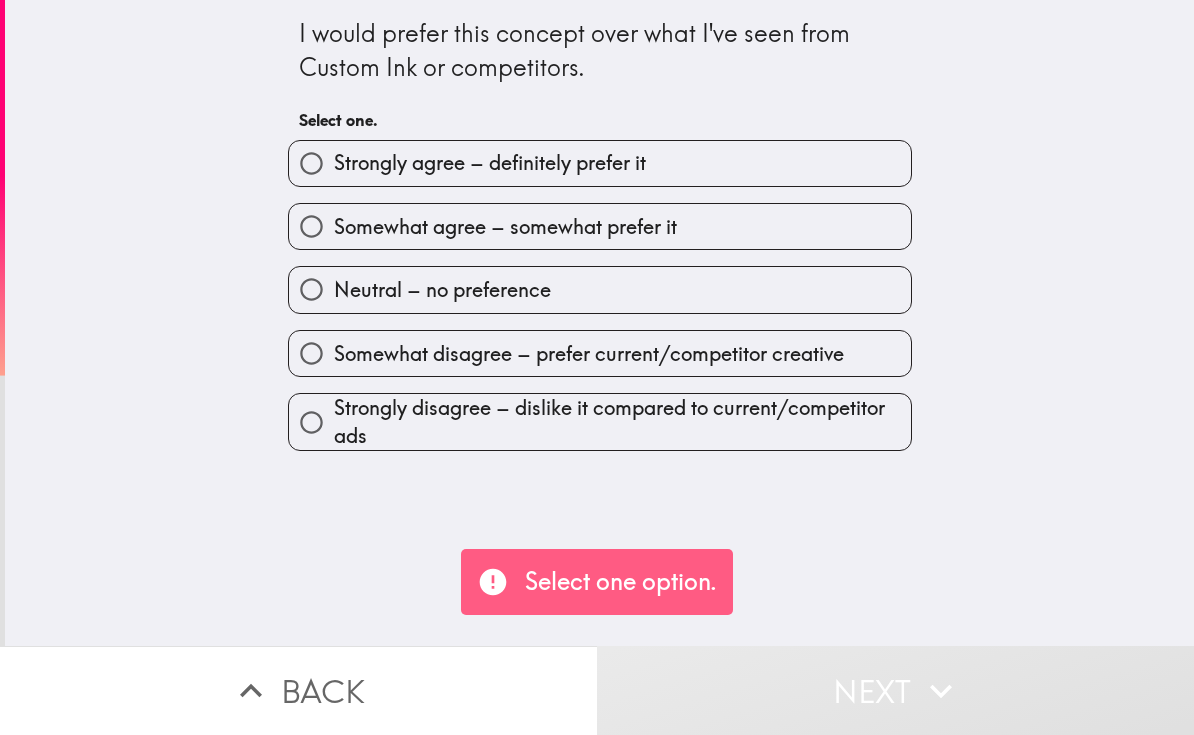 click on "Somewhat agree – somewhat prefer it" at bounding box center [505, 227] 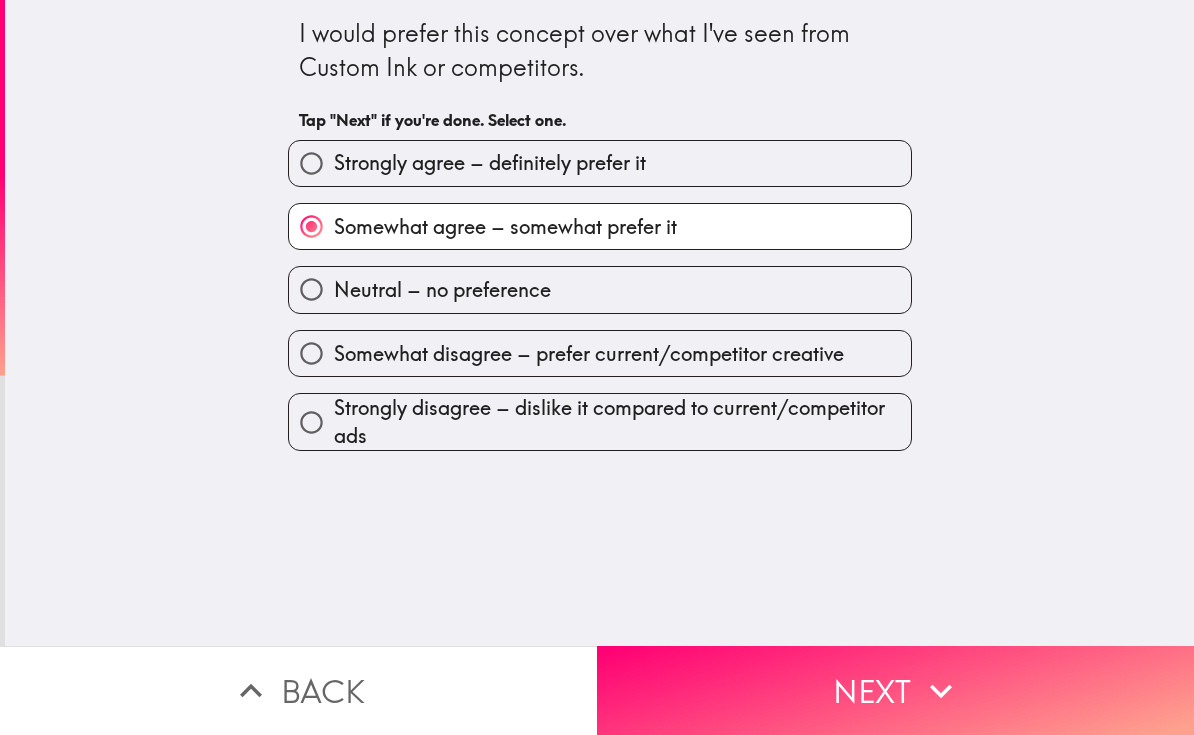 click on "Next" at bounding box center (895, 690) 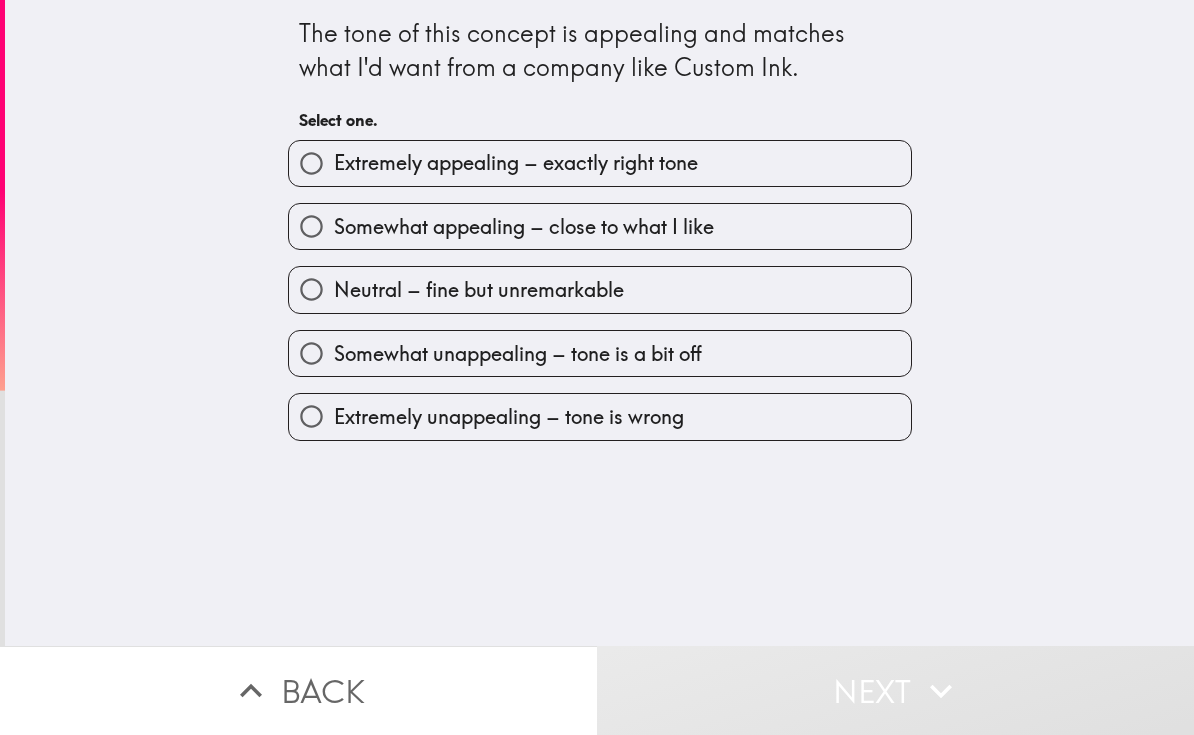 click on "Somewhat appealing – close to what I like" at bounding box center [524, 227] 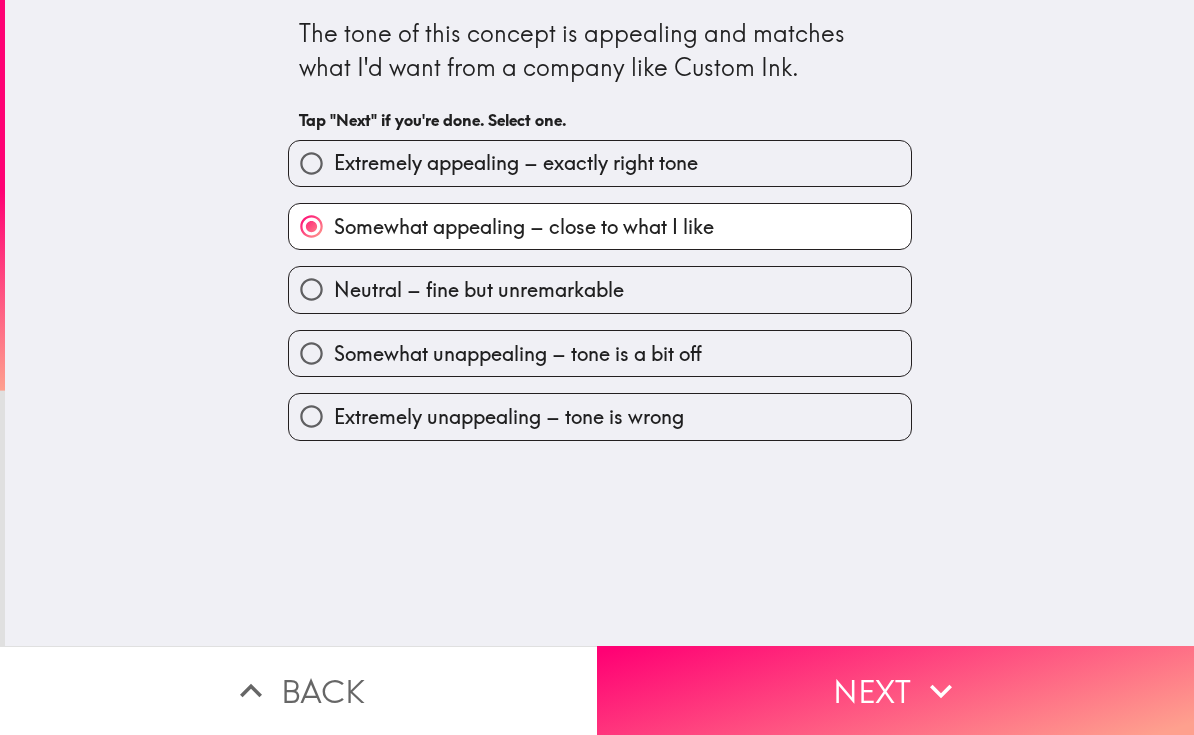 click on "Next" at bounding box center [895, 690] 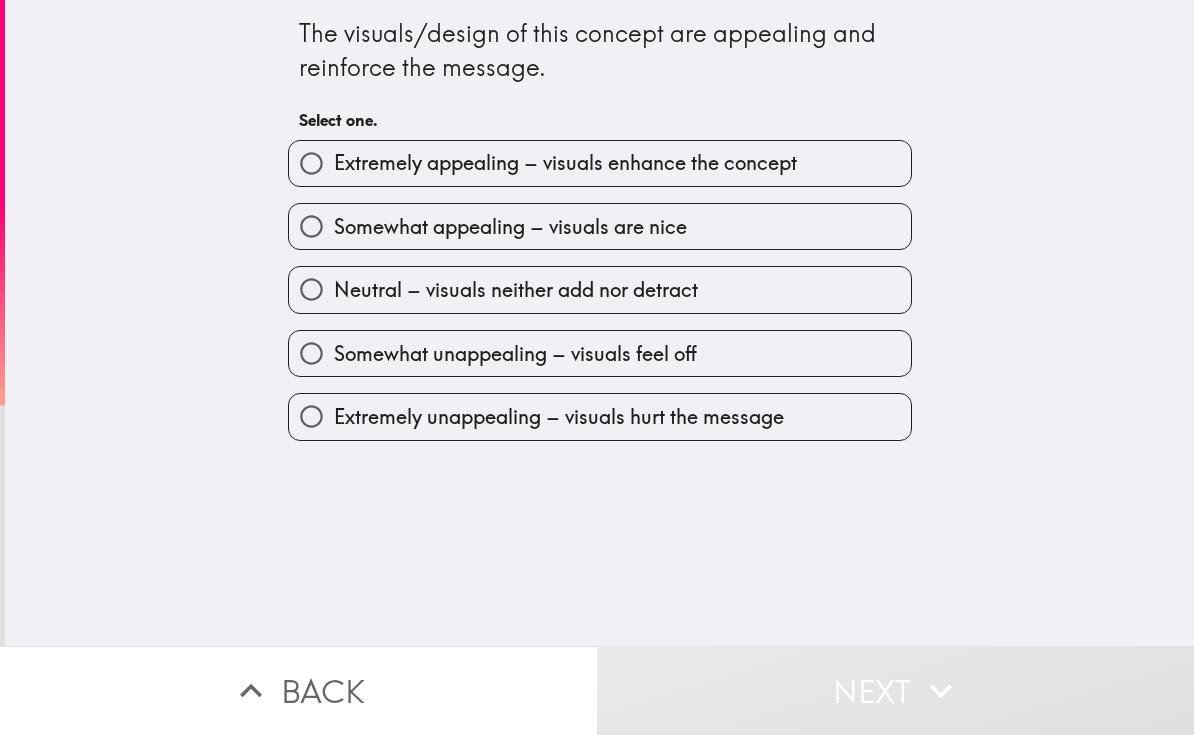 click on "Extremely appealing – visuals enhance the concept" at bounding box center (311, 163) 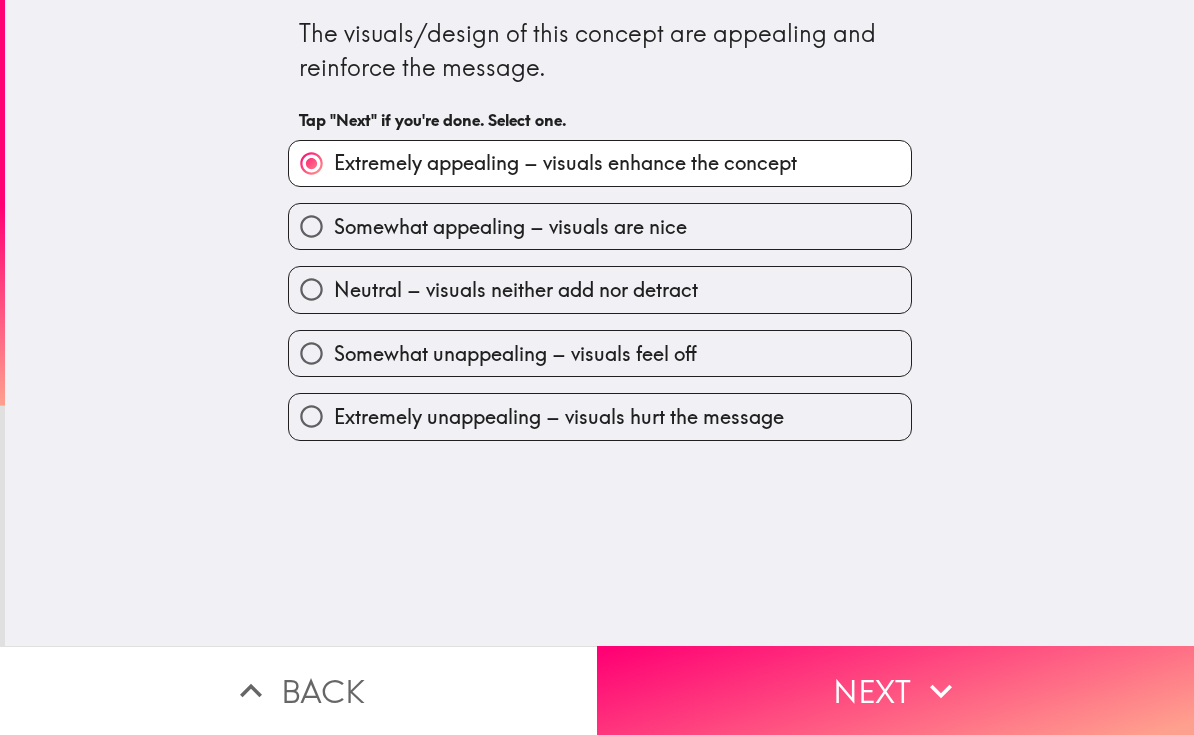 click on "Next" at bounding box center [895, 690] 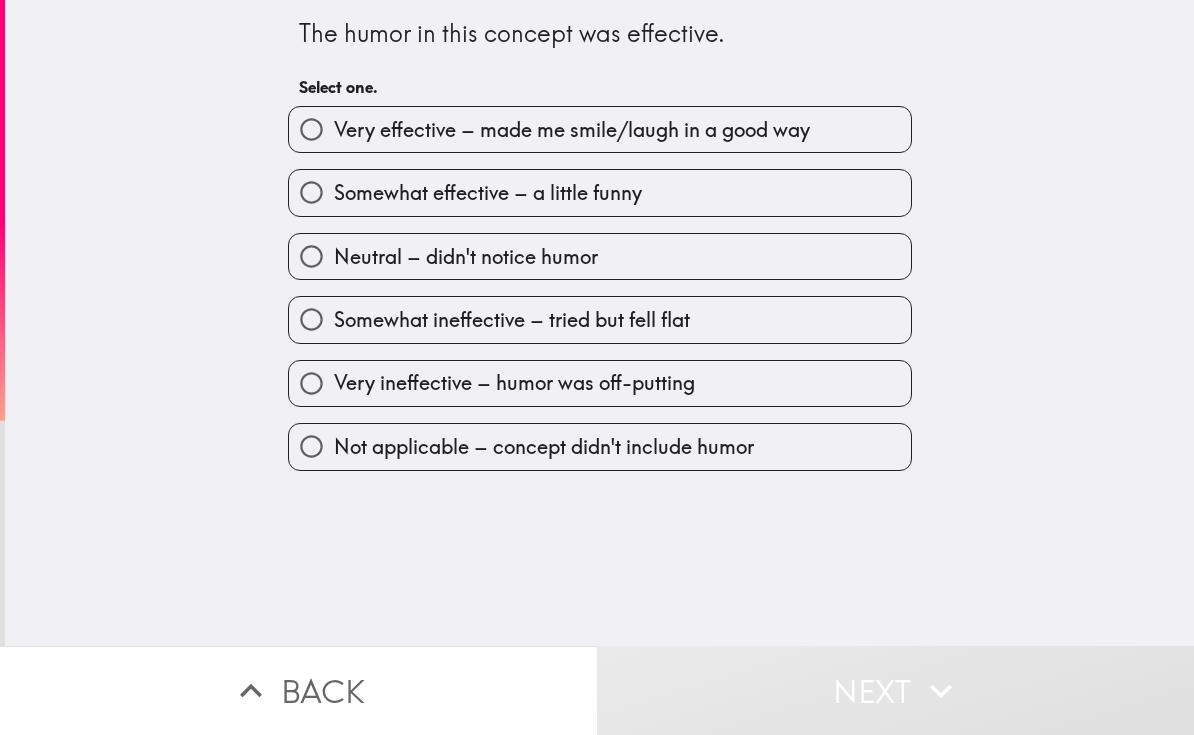 click on "Very effective – made me smile/laugh in a good way" at bounding box center [311, 129] 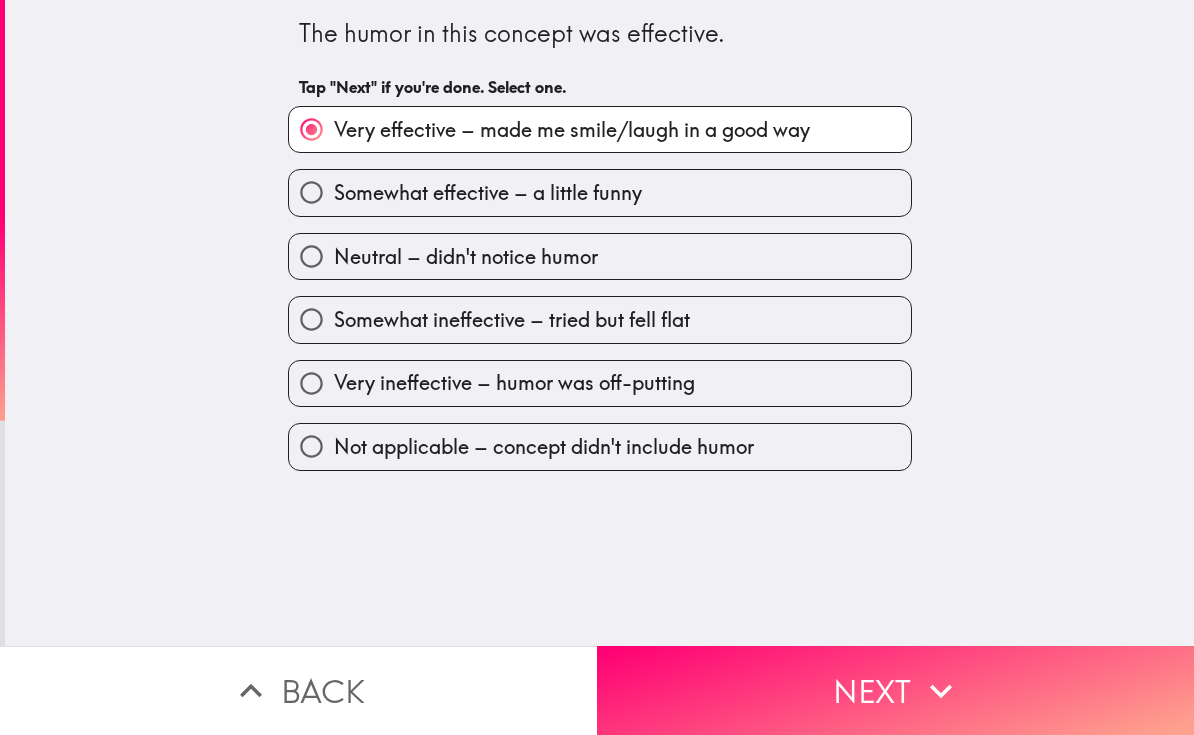 click on "Next" at bounding box center (895, 690) 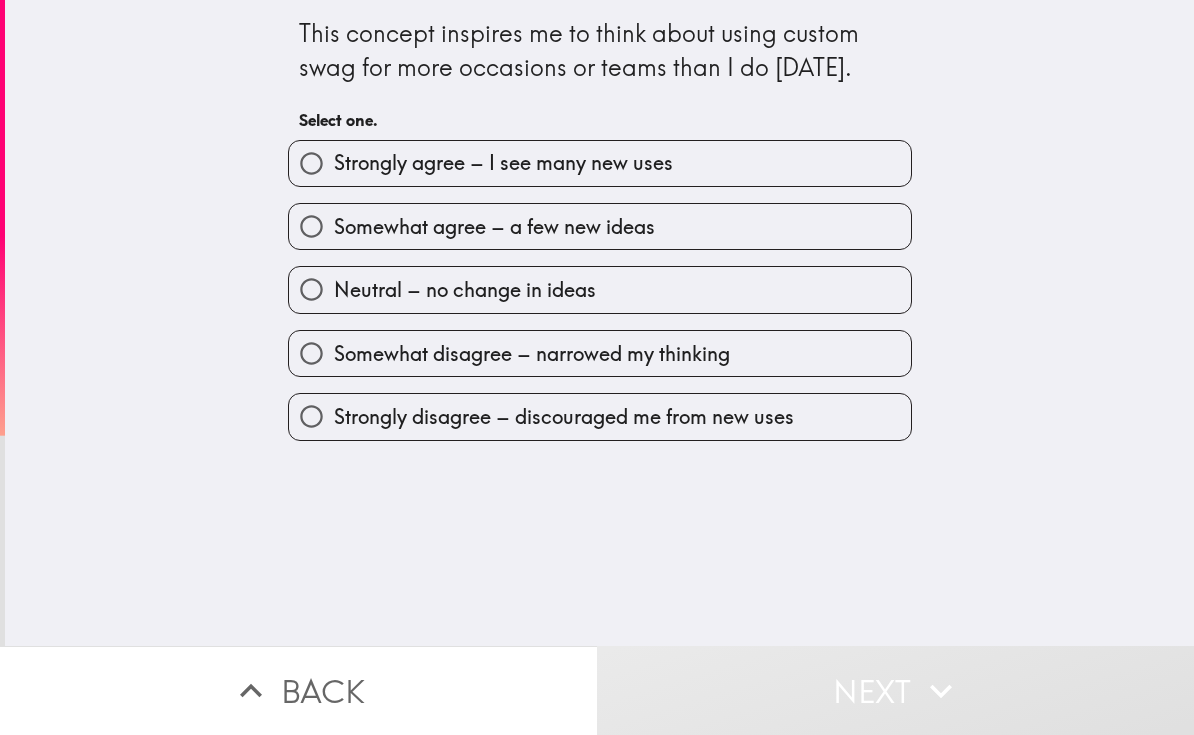 click on "Somewhat agree – a few new ideas" at bounding box center (494, 227) 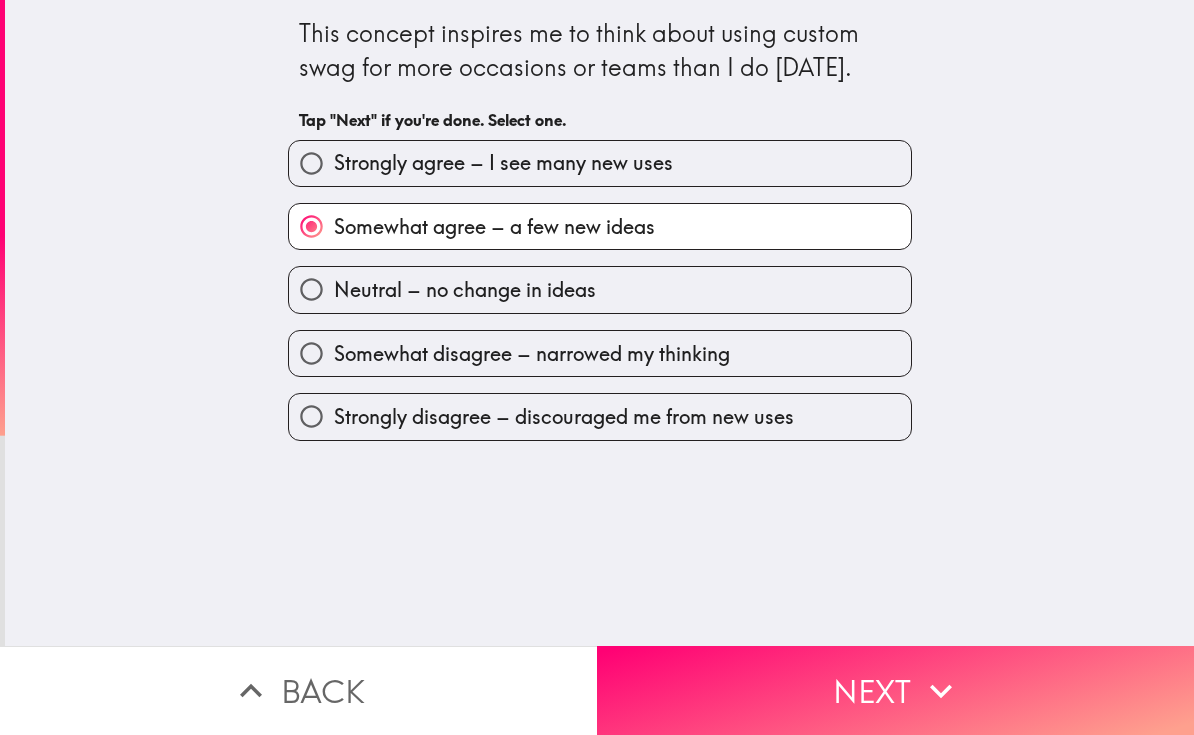 click on "Next" at bounding box center [895, 690] 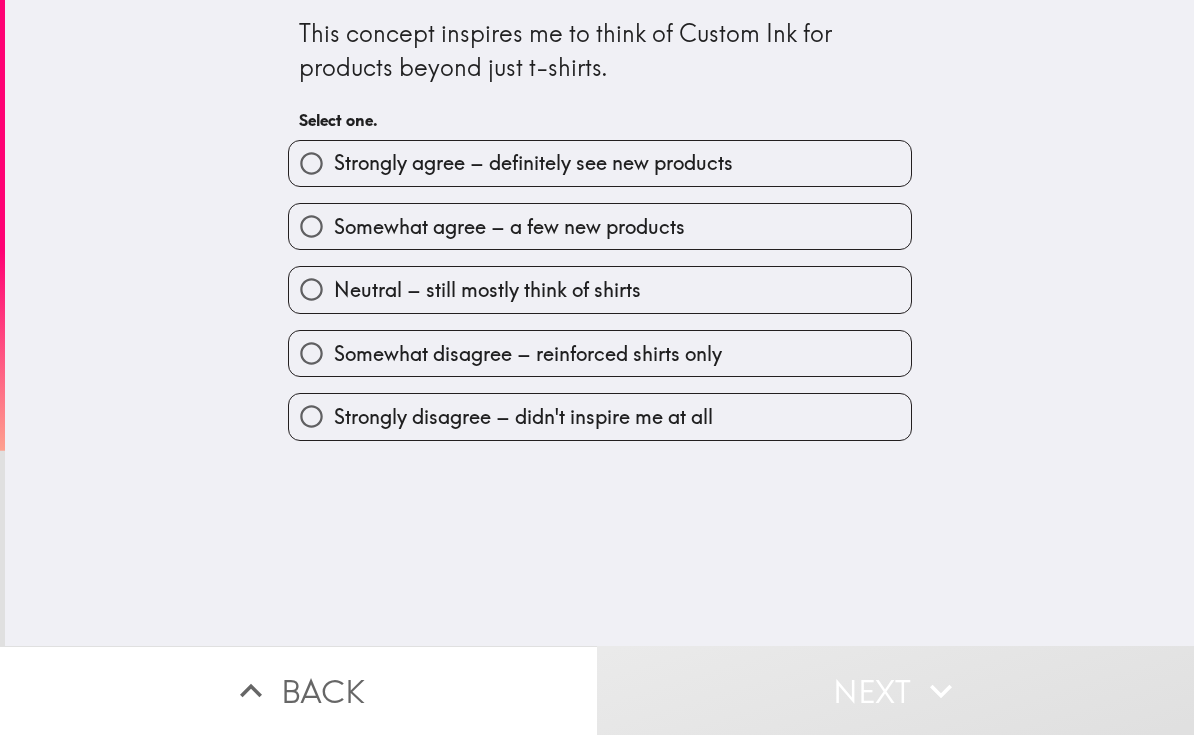 click on "Somewhat agree – a few new products" at bounding box center (509, 227) 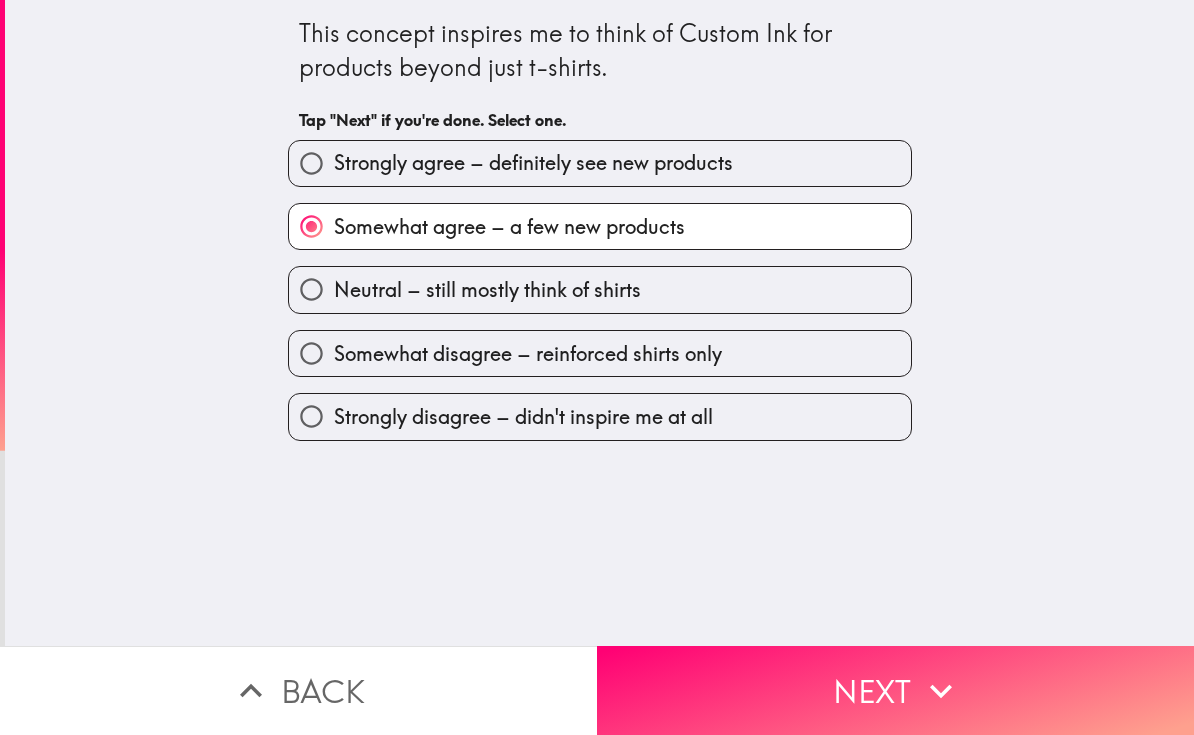 click on "Next" at bounding box center (895, 690) 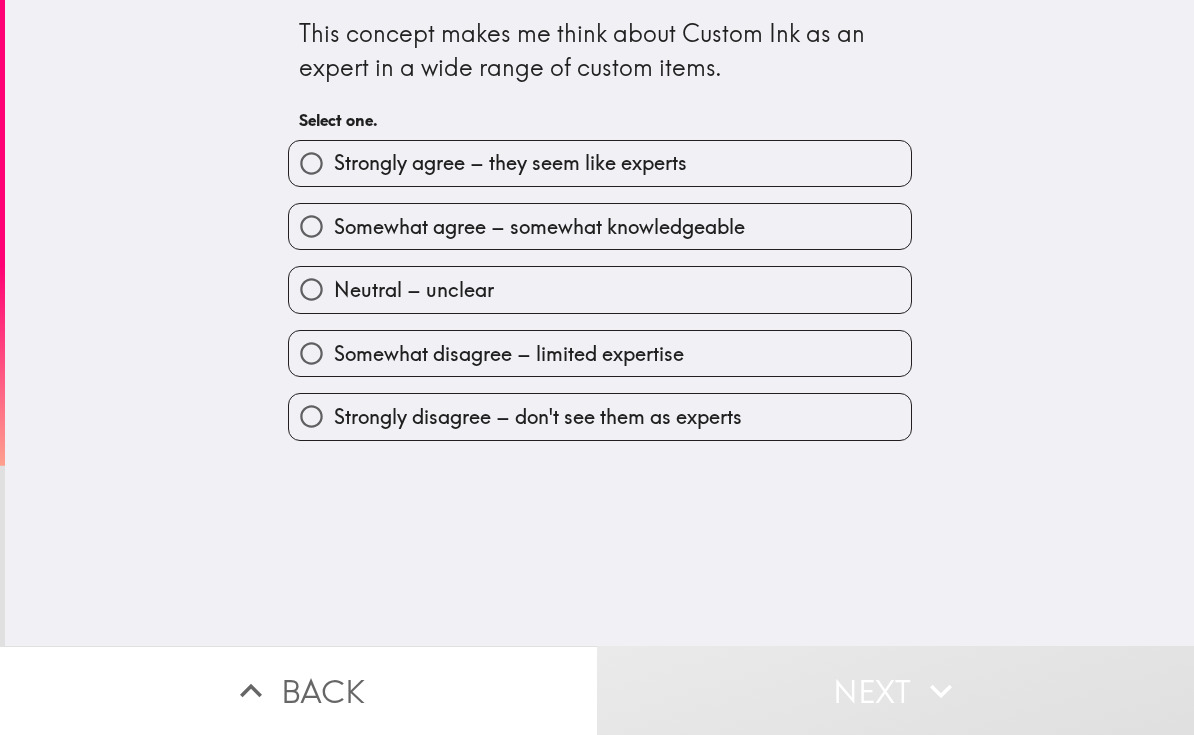 click on "Somewhat agree – somewhat knowledgeable" at bounding box center (539, 227) 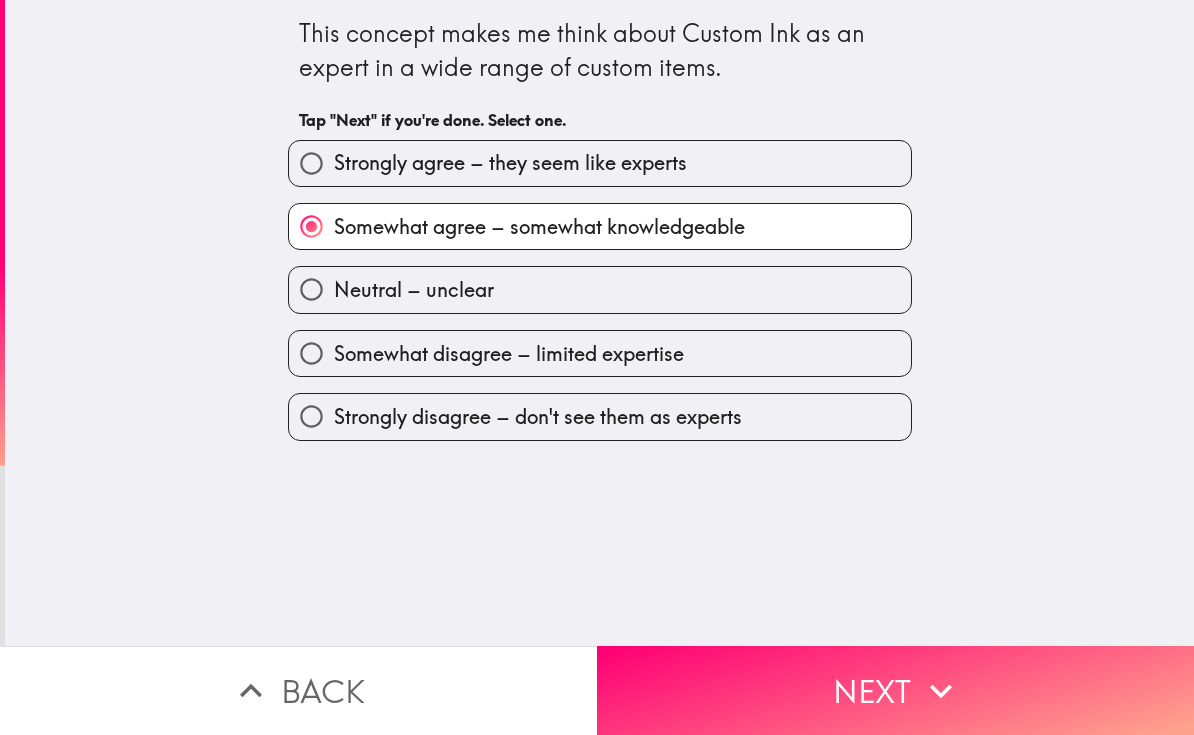 click on "Next" at bounding box center (895, 690) 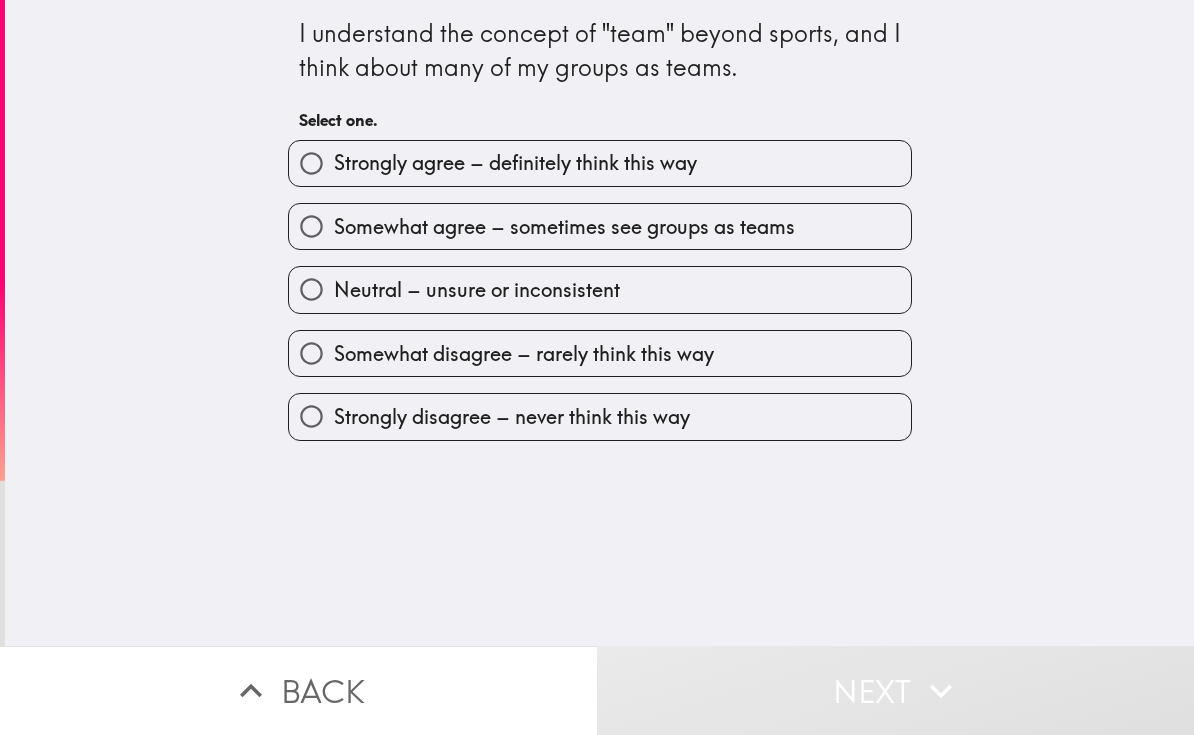 click on "Somewhat agree – sometimes see groups as teams" at bounding box center (564, 227) 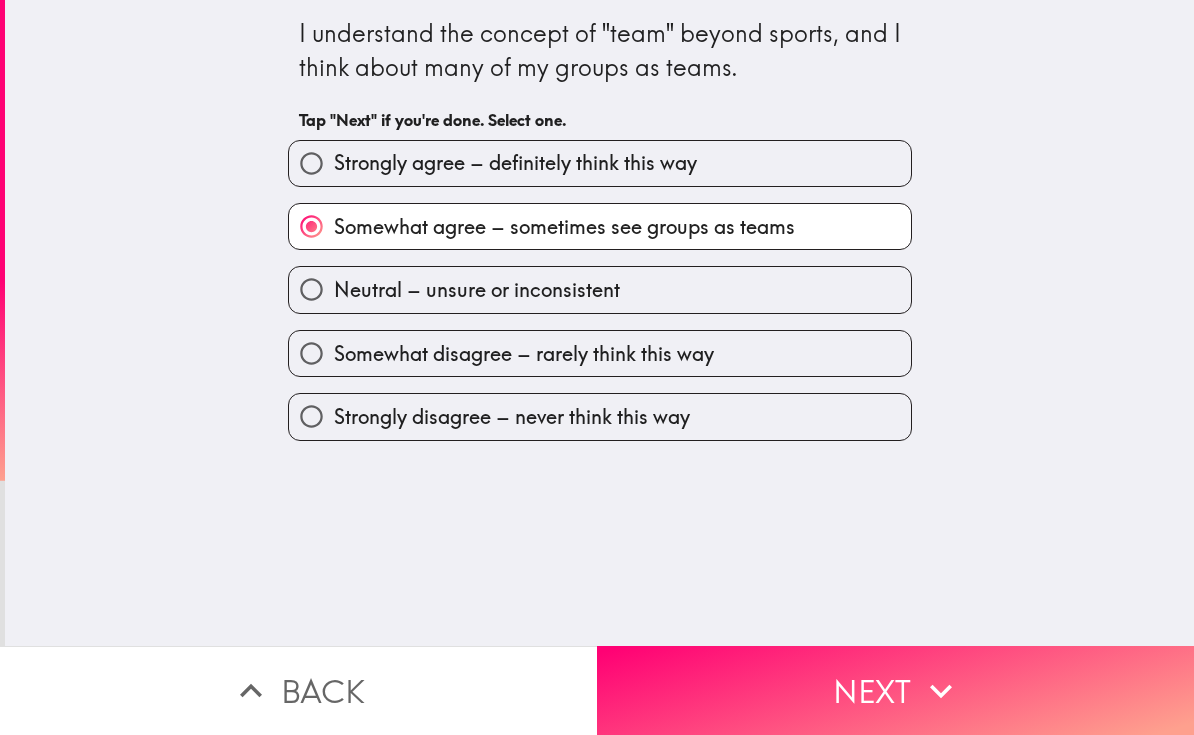 click on "Next" at bounding box center (895, 690) 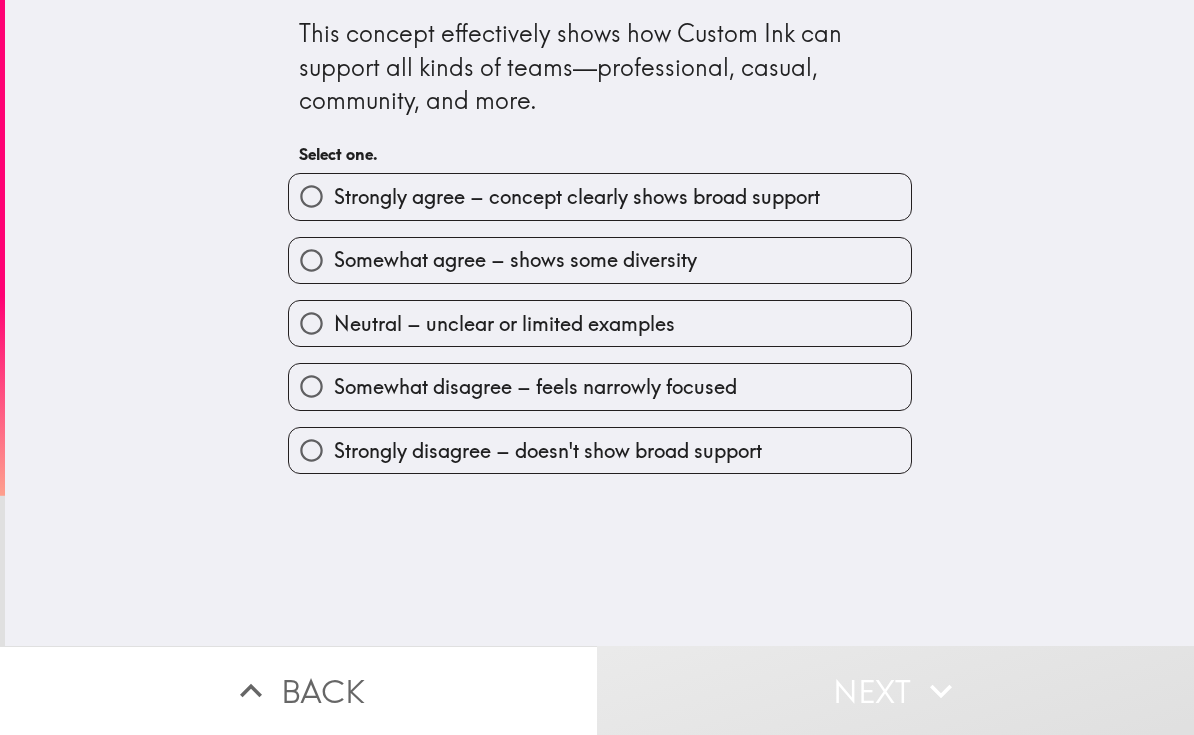 click on "Somewhat agree – shows some diversity" at bounding box center (515, 260) 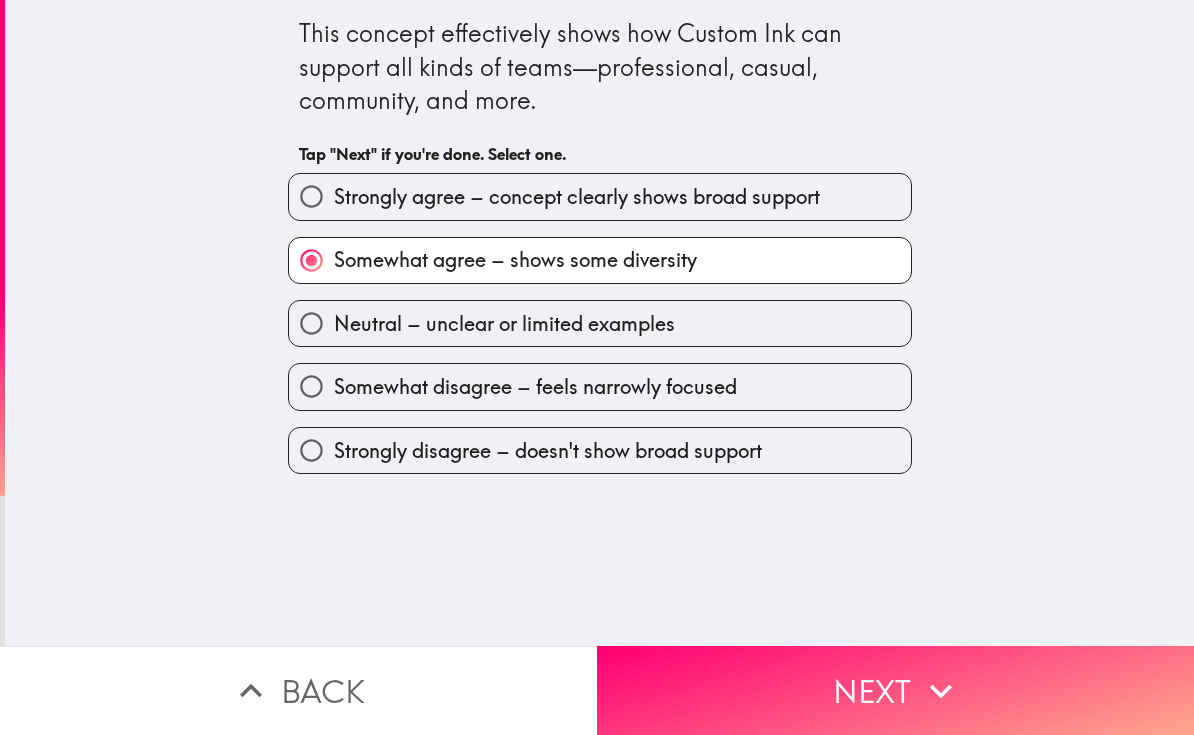 click on "Next" at bounding box center [895, 690] 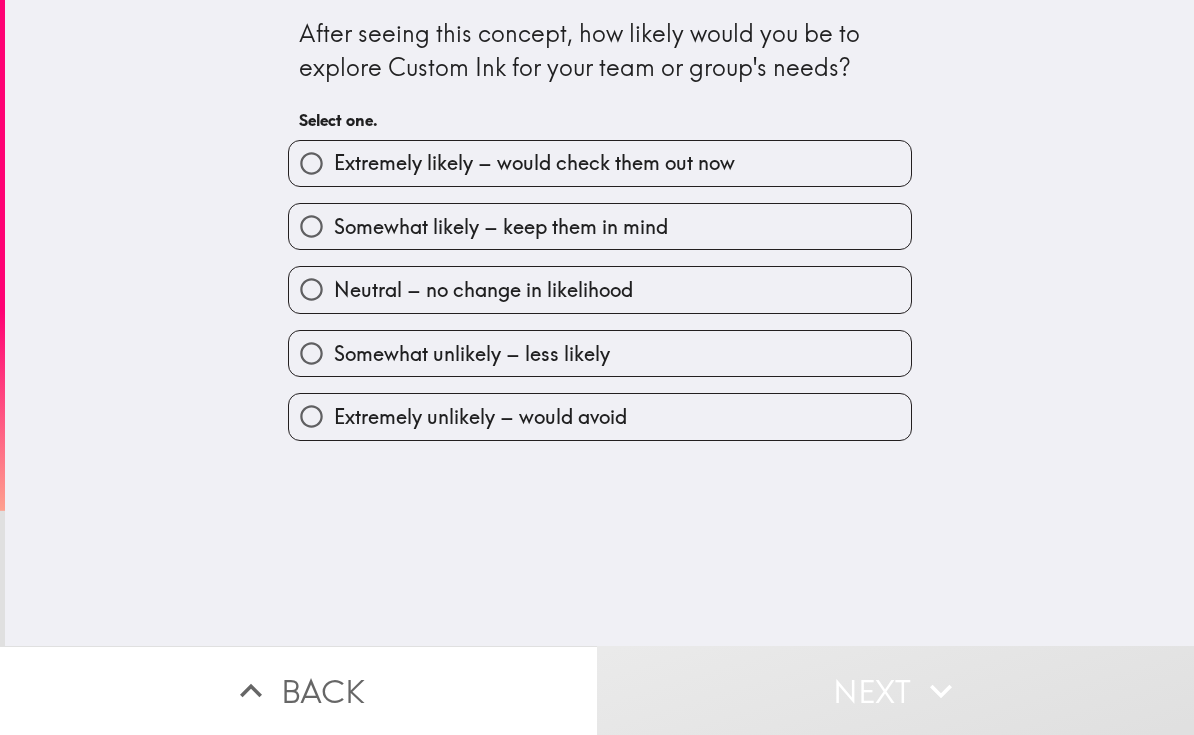 click on "Somewhat likely – keep them in mind" at bounding box center [501, 227] 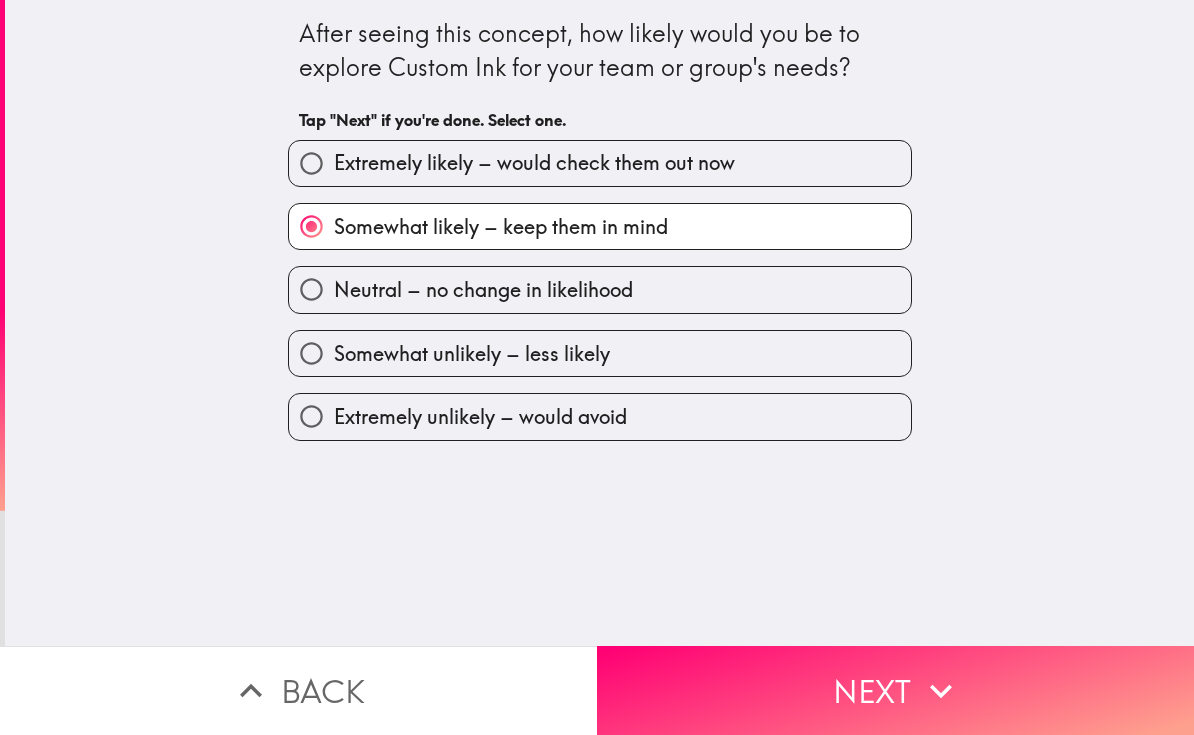 click on "Next" at bounding box center [895, 690] 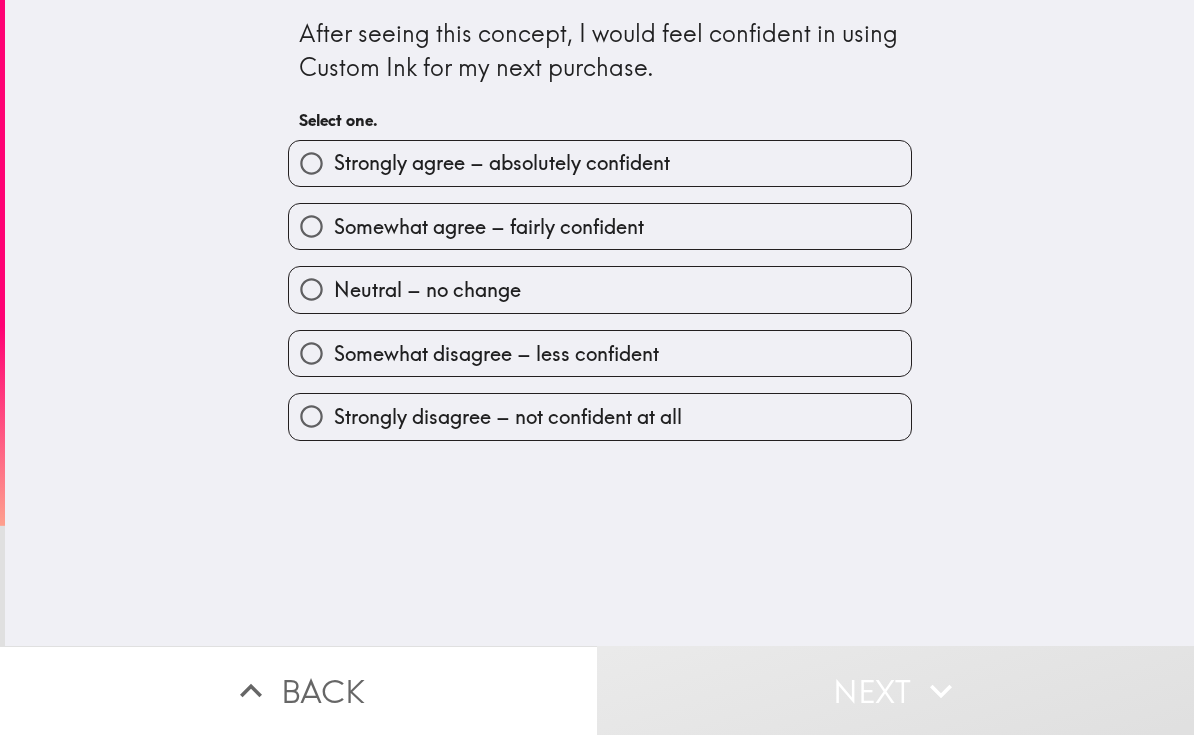 click on "Somewhat agree – fairly confident" at bounding box center (489, 227) 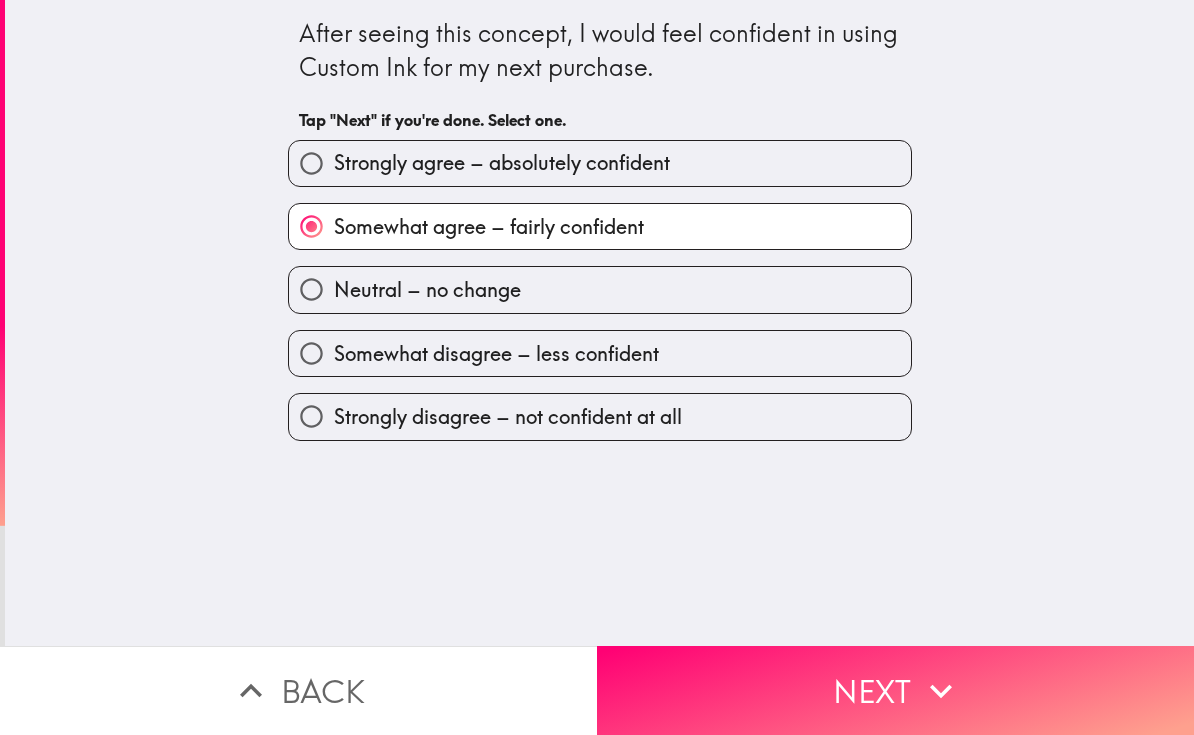 click on "Next" at bounding box center (895, 690) 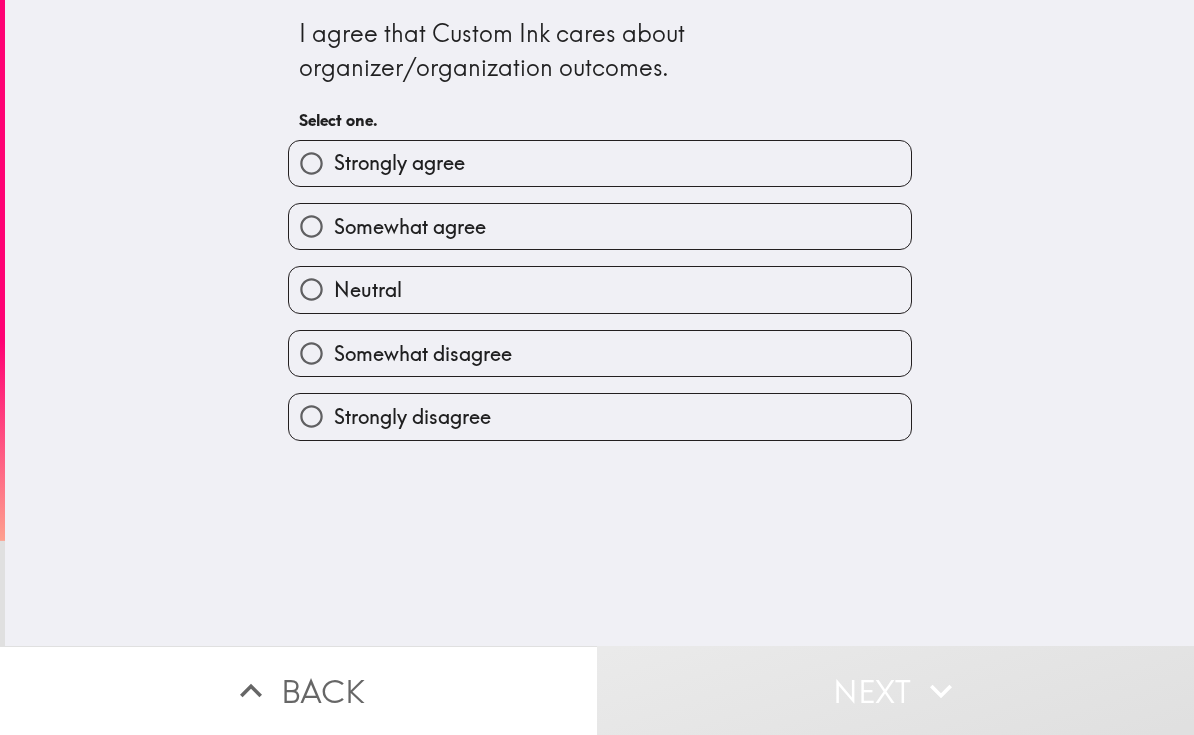 click on "Strongly agree" at bounding box center (311, 163) 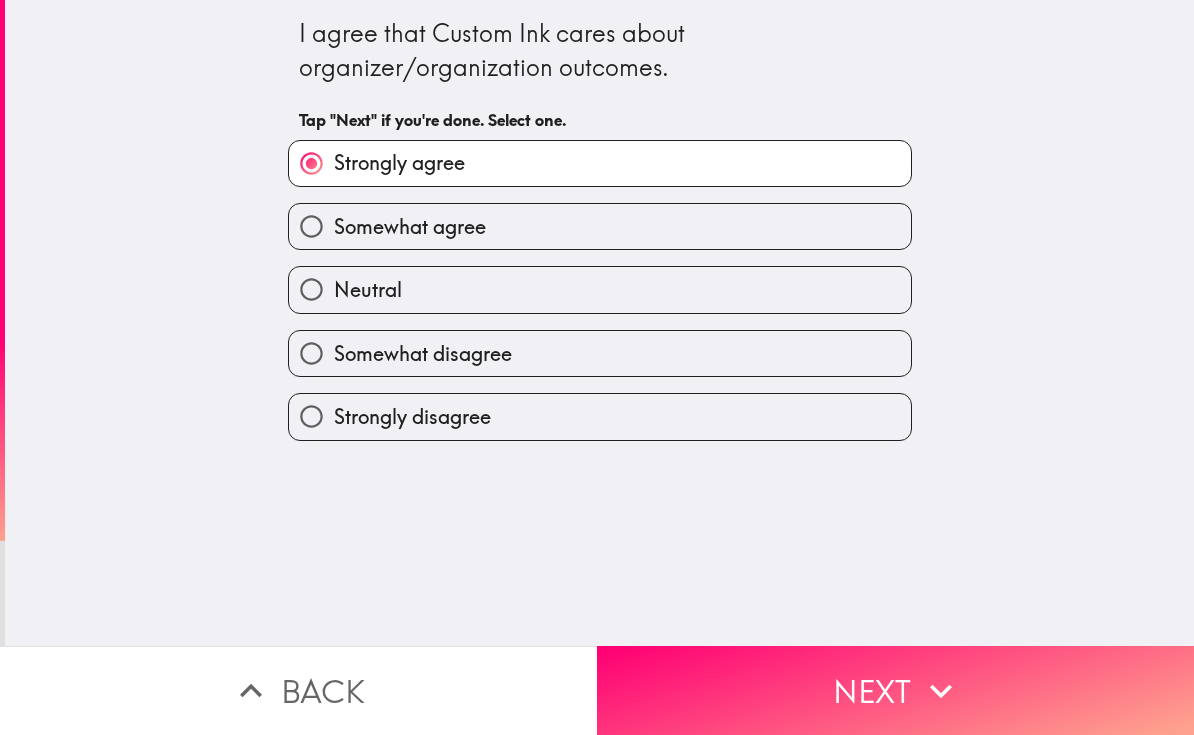 click on "Next" at bounding box center (895, 690) 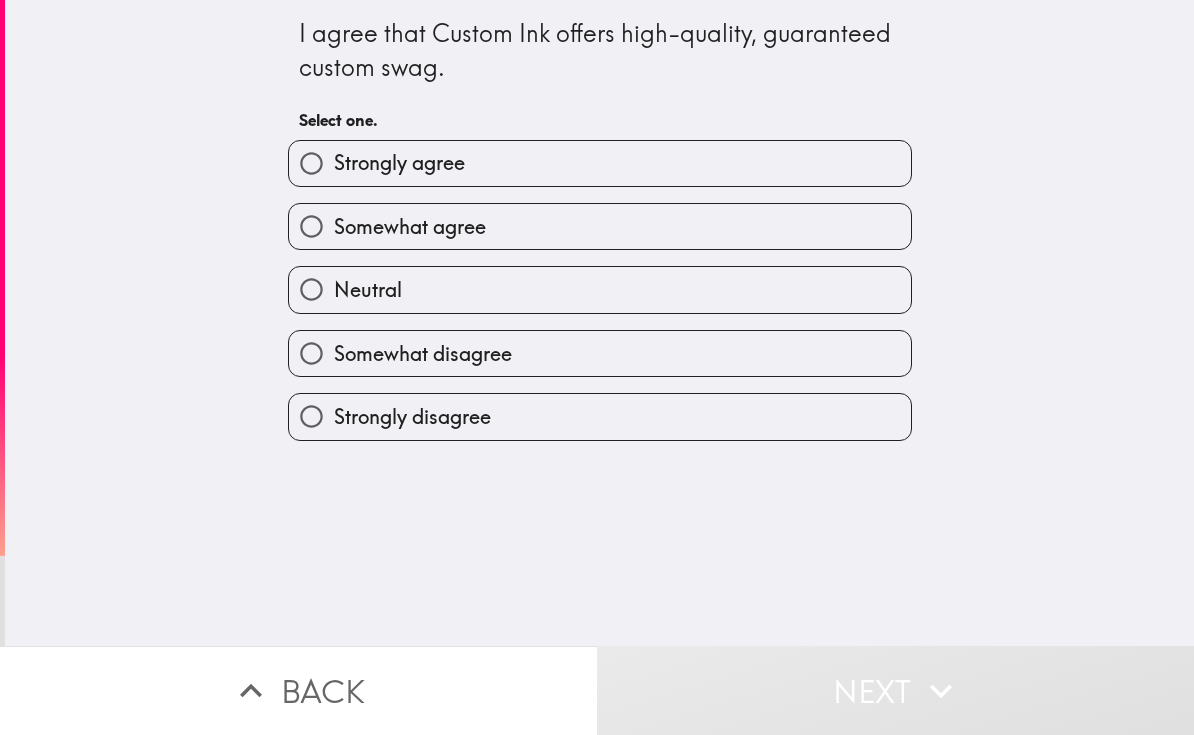 click on "Strongly agree" at bounding box center [399, 163] 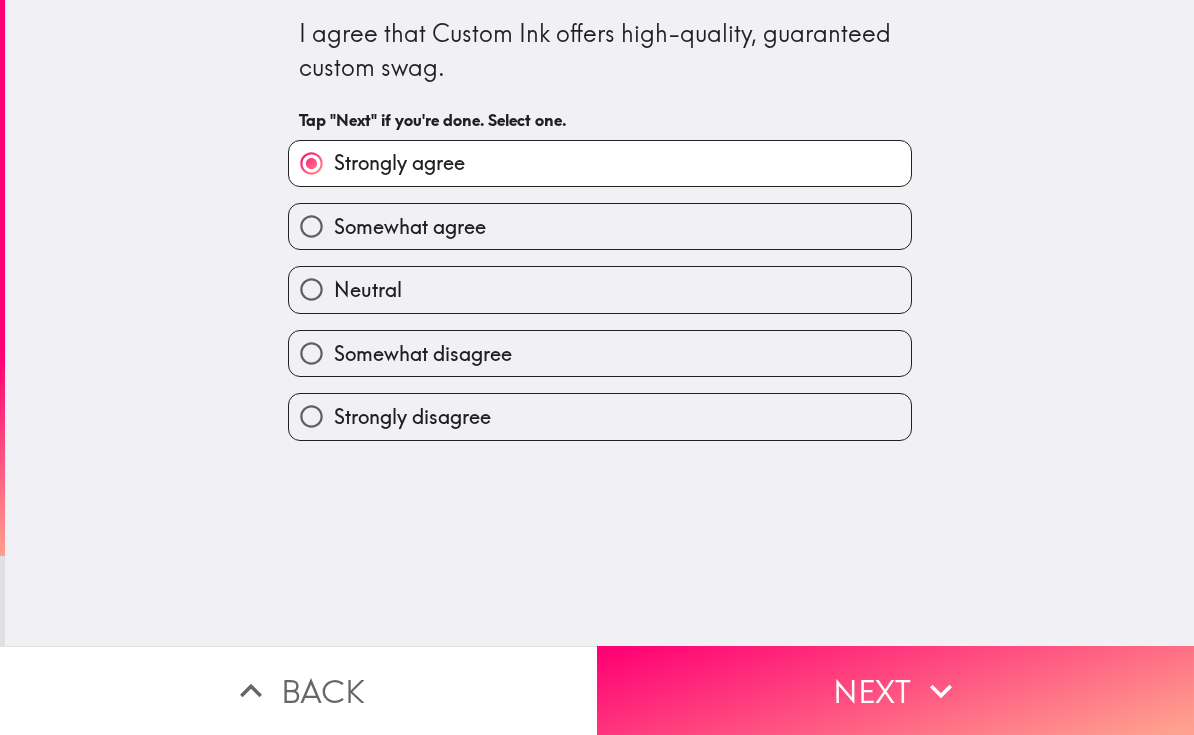 click on "Next" at bounding box center [895, 690] 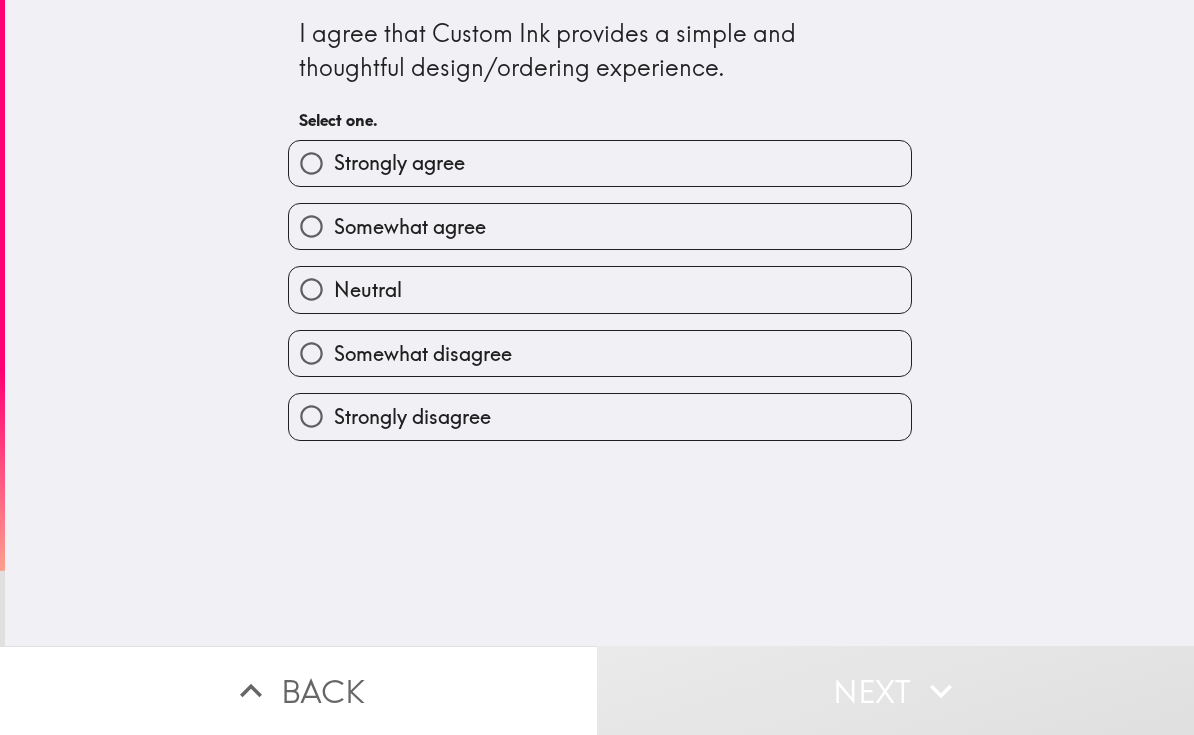click on "Somewhat agree" at bounding box center (410, 227) 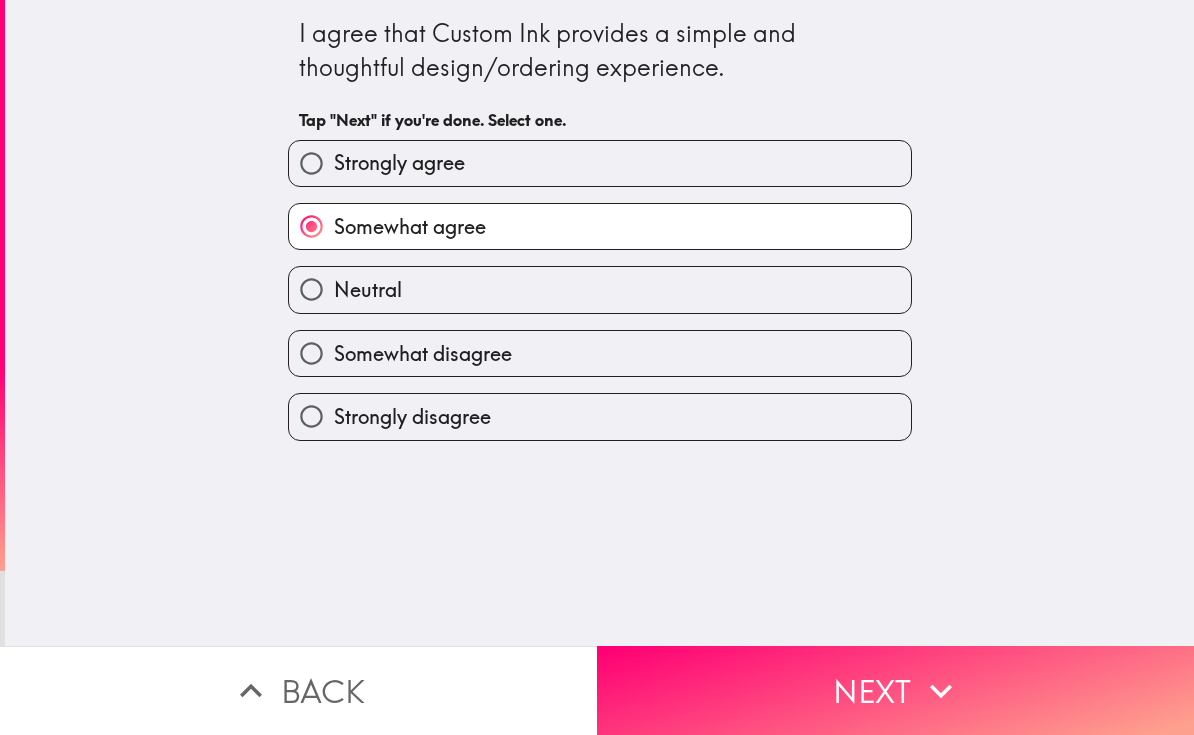 click on "Next" at bounding box center (895, 690) 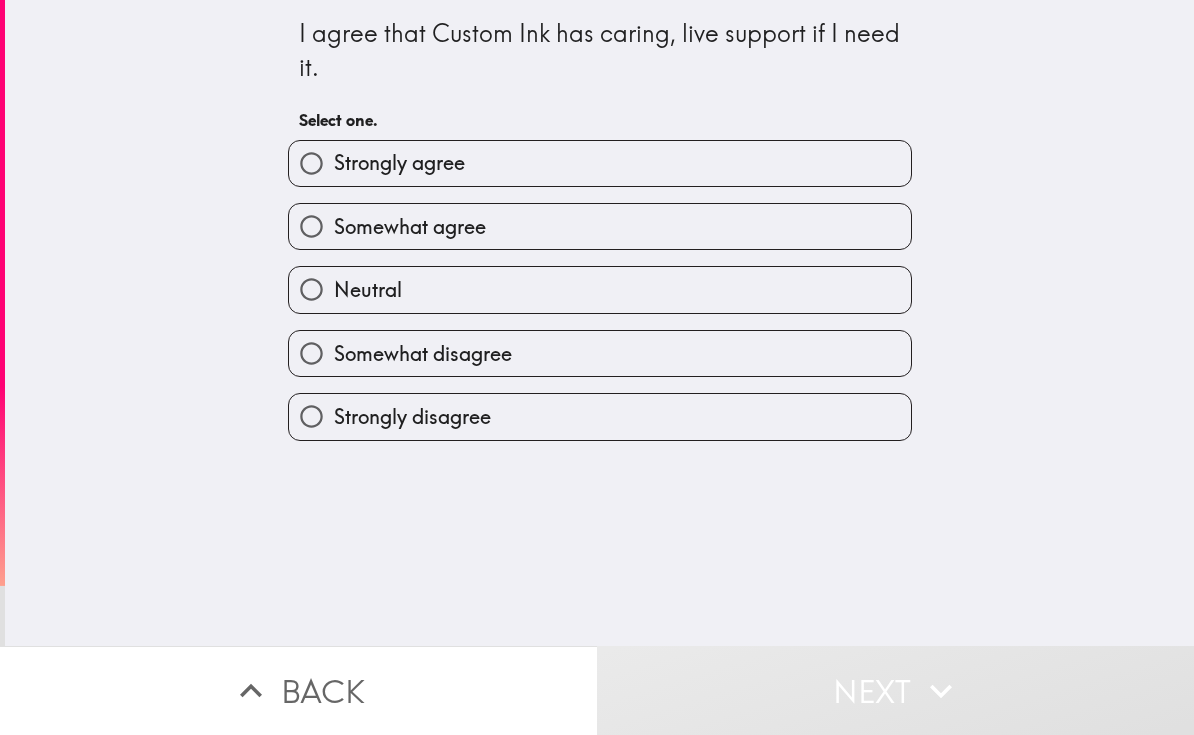 click on "Strongly agree" at bounding box center (311, 163) 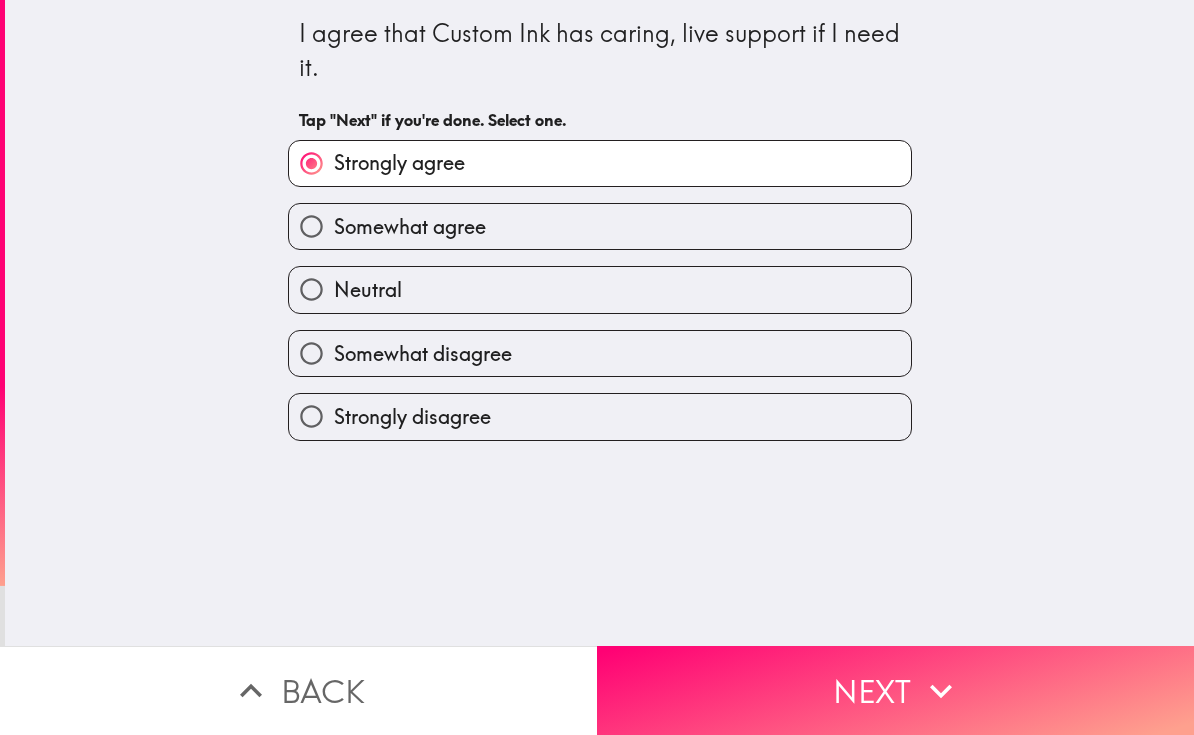 click on "Next" at bounding box center (895, 690) 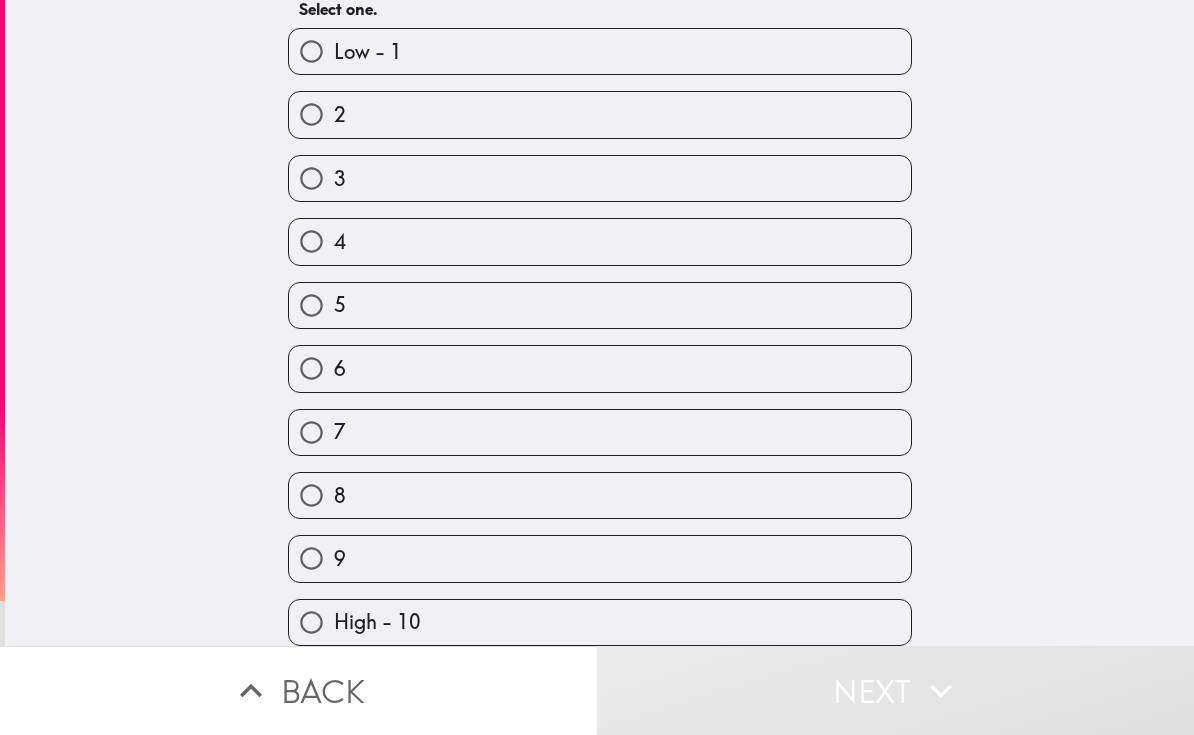scroll, scrollTop: 87, scrollLeft: 0, axis: vertical 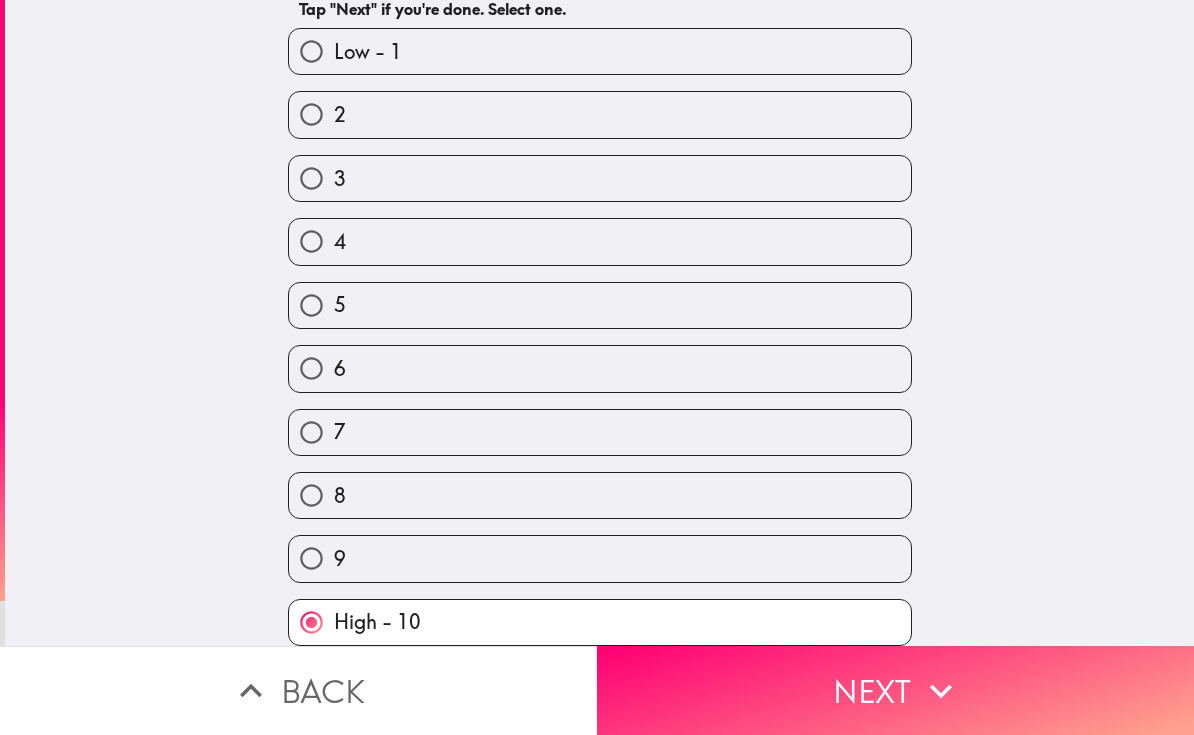 click on "Next" at bounding box center [895, 690] 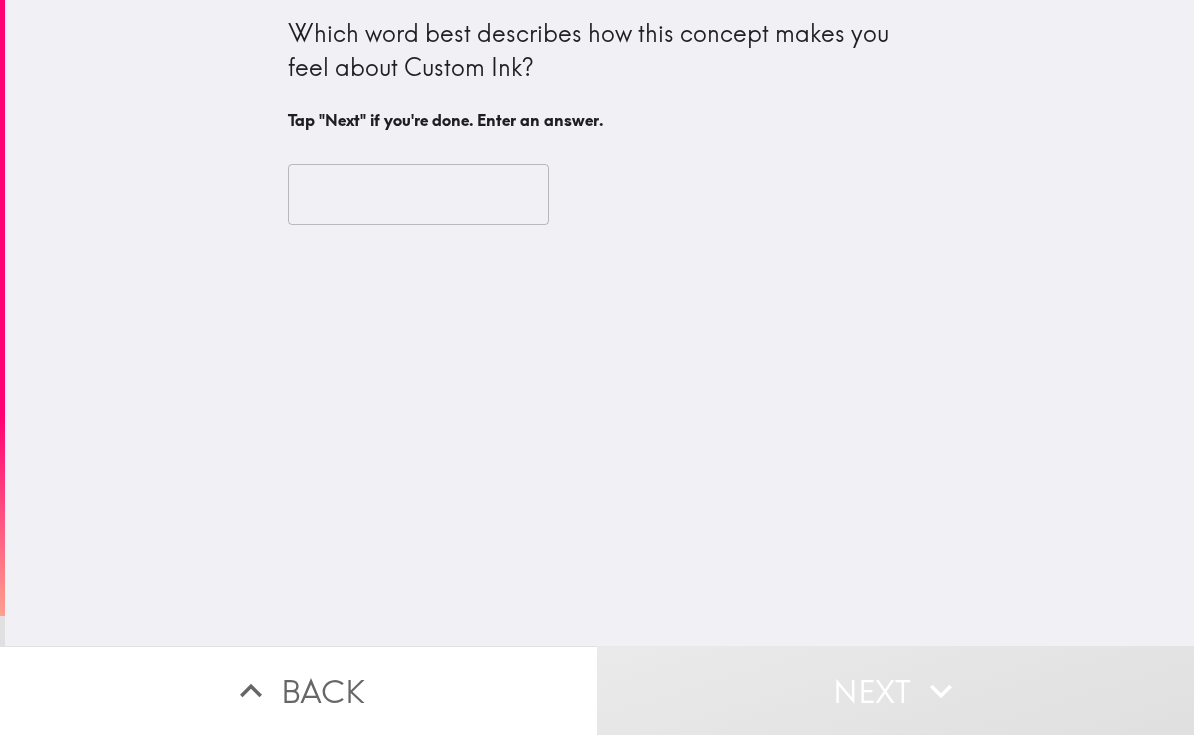 scroll, scrollTop: 0, scrollLeft: 0, axis: both 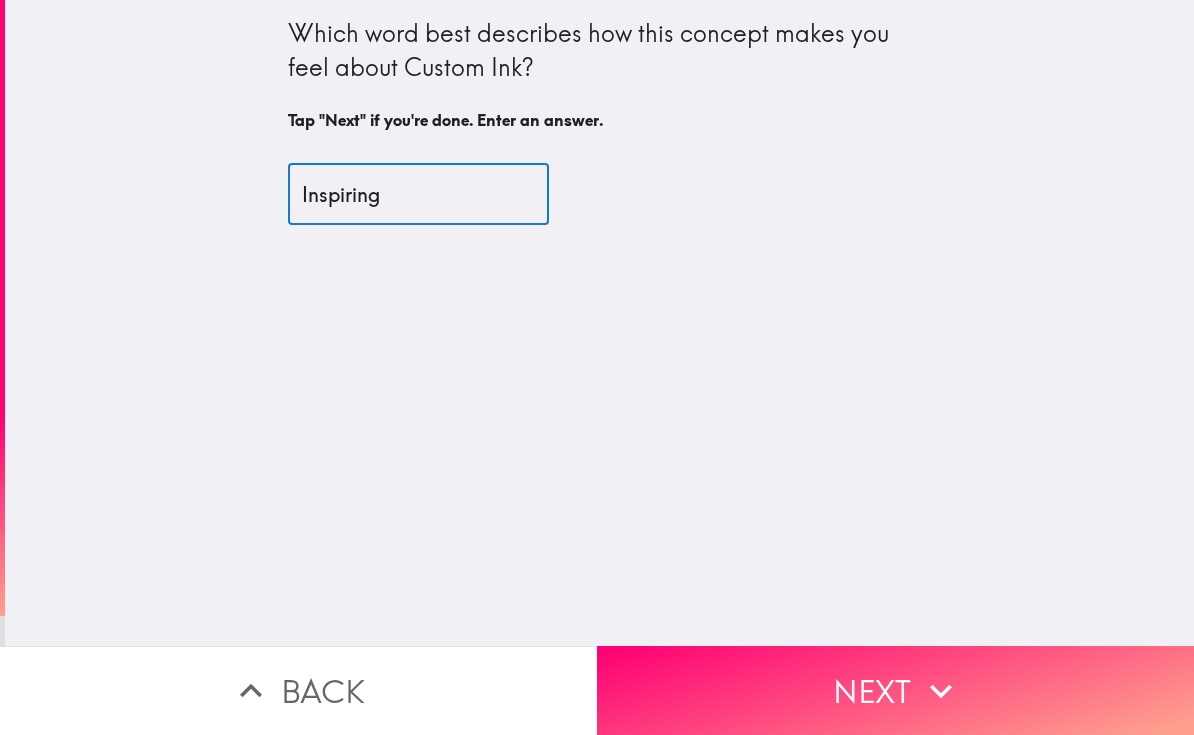 type on "Inspiring" 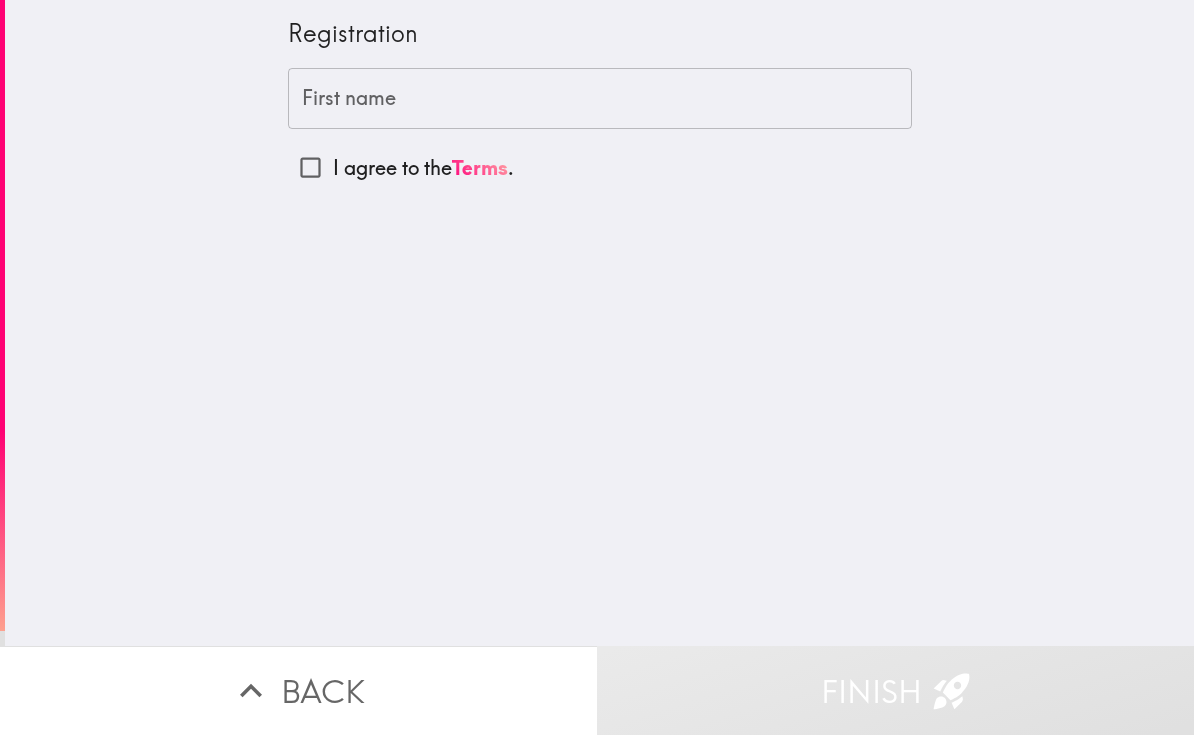 click on "First name" at bounding box center (600, 99) 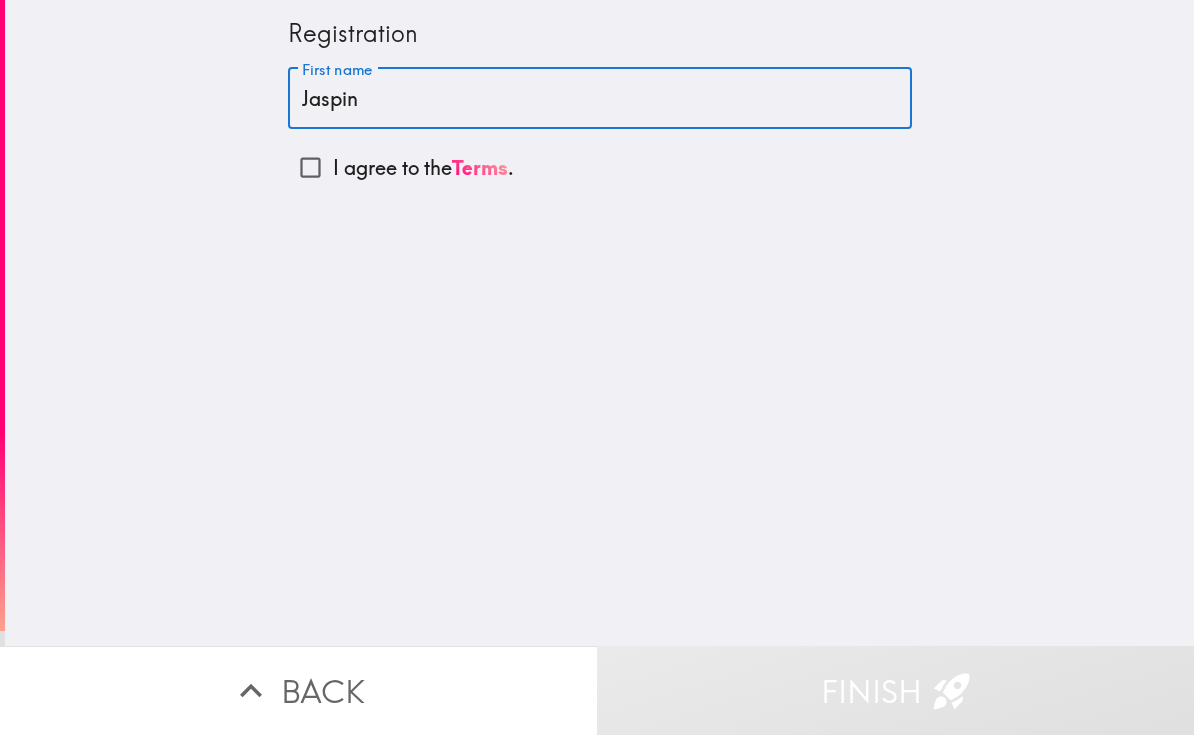 type on "Jaspin" 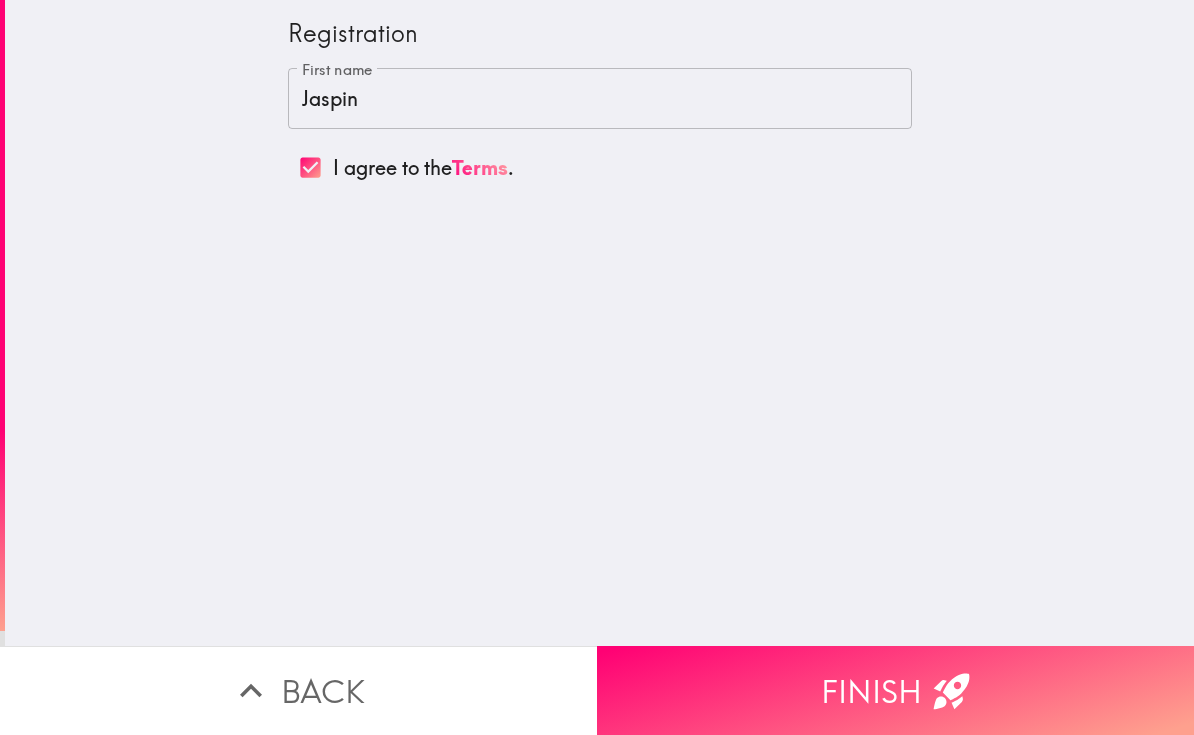 click on "Finish" at bounding box center (895, 690) 